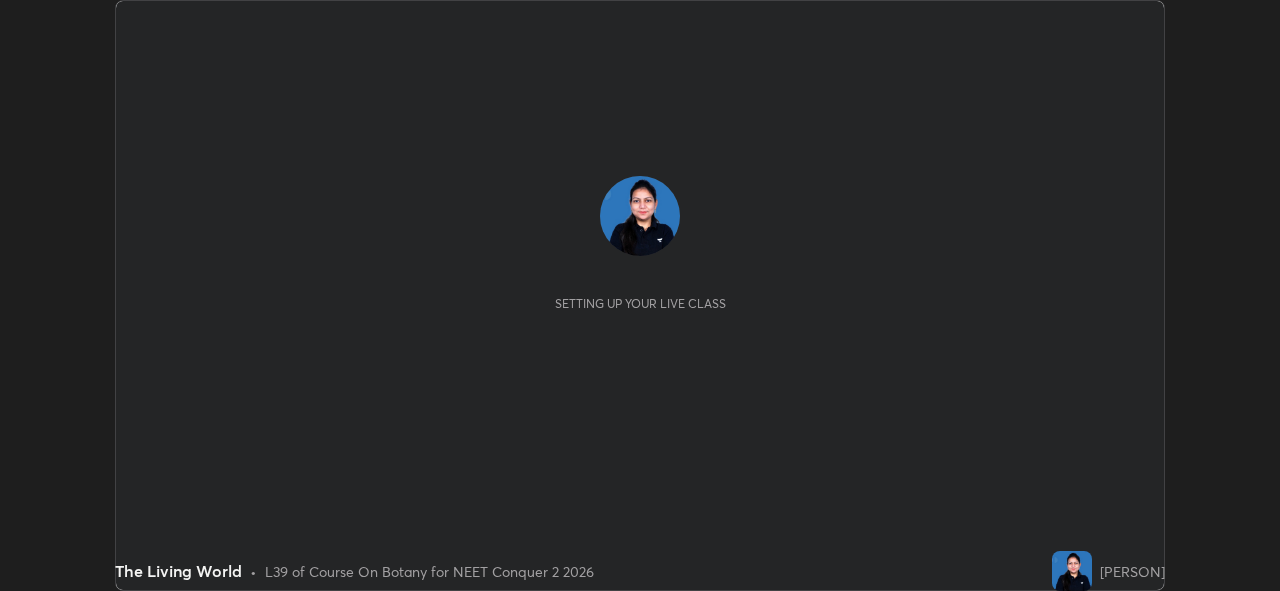 scroll, scrollTop: 0, scrollLeft: 0, axis: both 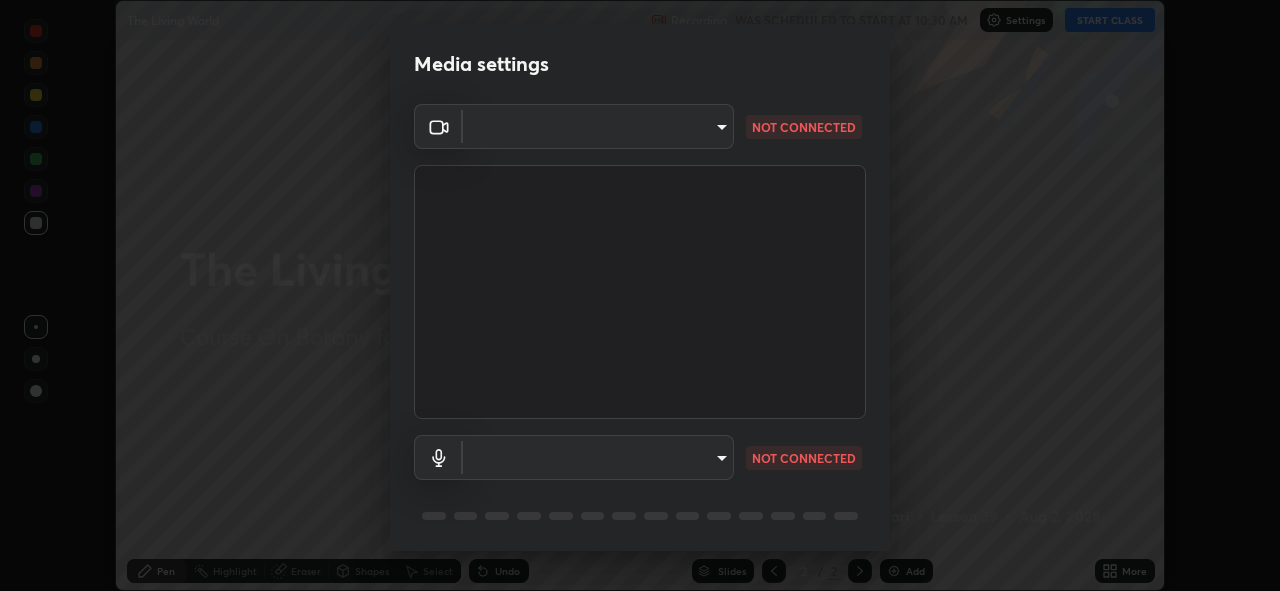type on "[HASH]" 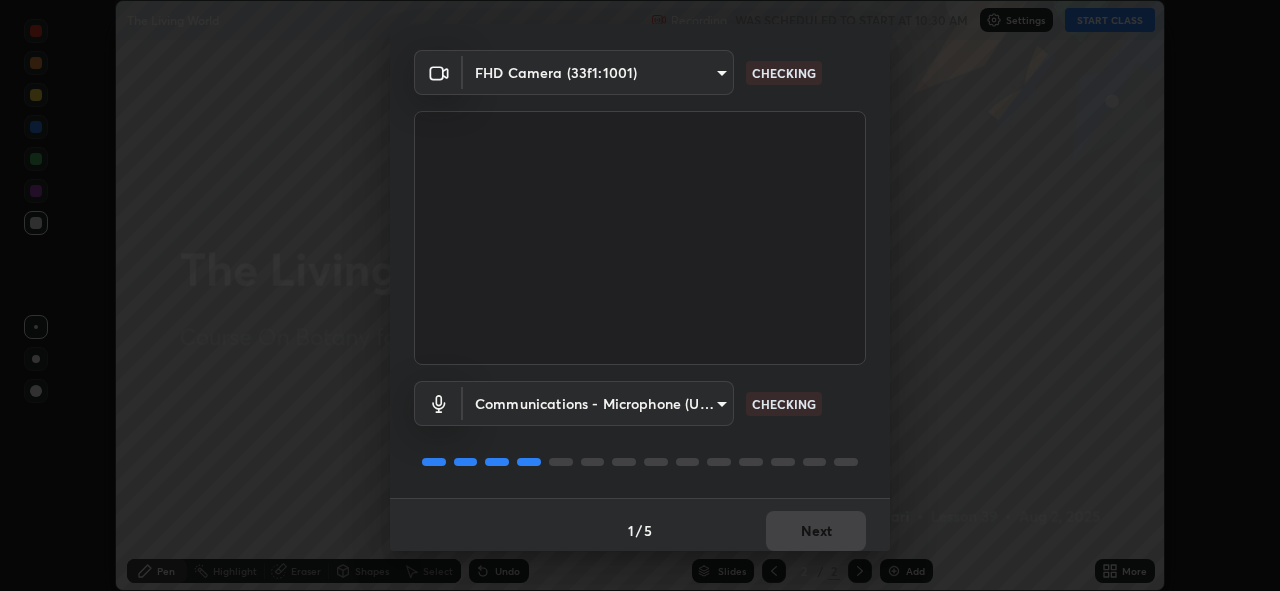 scroll, scrollTop: 65, scrollLeft: 0, axis: vertical 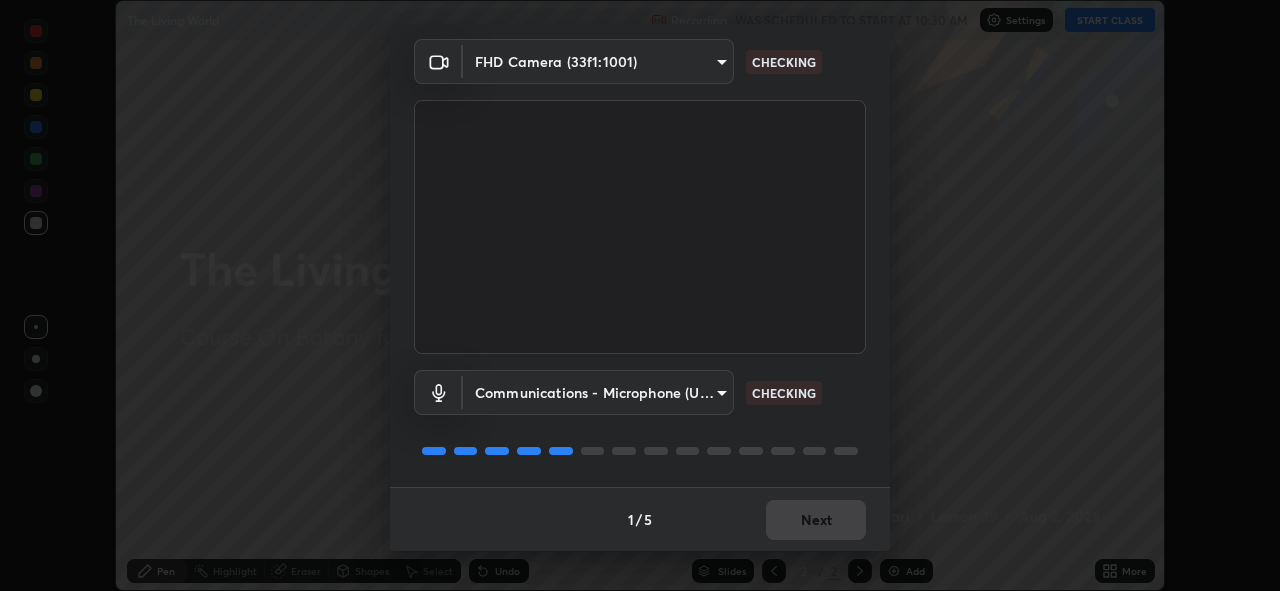 click on "Erase all The Living World Recording WAS SCHEDULED TO START AT  10:30 AM Settings START CLASS Setting up your live class The Living World • L39 of Course On Botany for NEET Conquer 2 2026 [PERSON] Pen Highlight Eraser Shapes Select Undo Slides 2 / 2 Add More No doubts shared Encourage your learners to ask a doubt for better clarity Report an issue Reason for reporting Buffering Chat not working Audio - Video sync issue Educator video quality low ​ Attach an image Report Media settings FHD Camera (33f1:1001) [HASH] CHECKING Communications - Microphone (USB PnP Sound Device) communications CHECKING 1 / 5 Next" at bounding box center (640, 295) 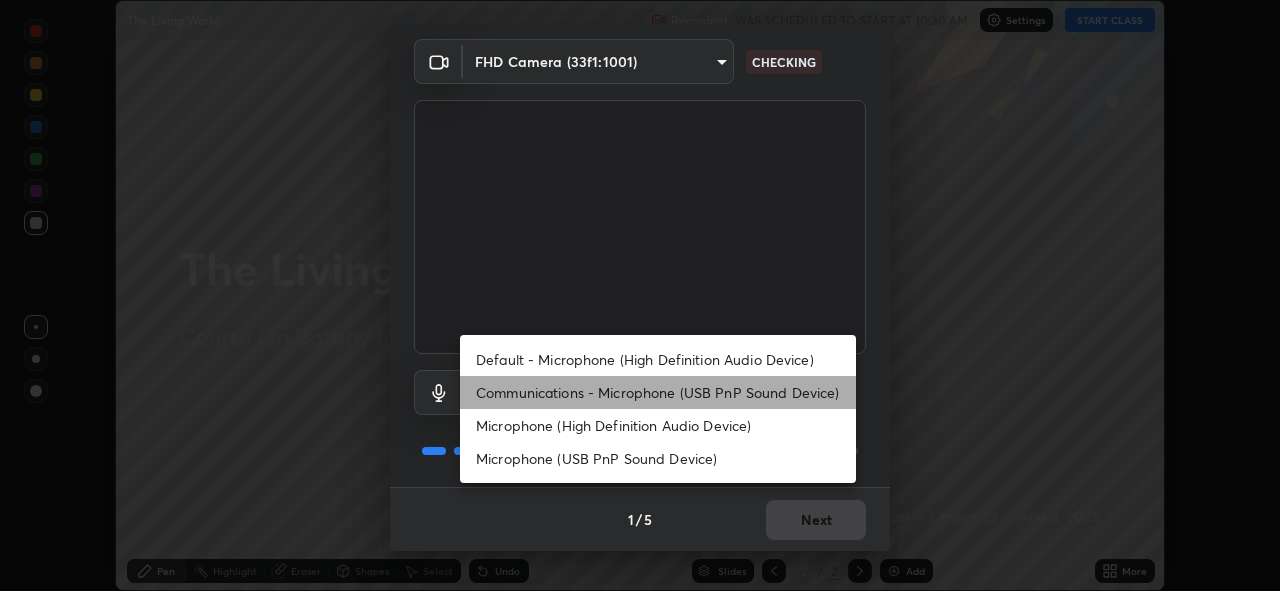 click on "Communications - Microphone (USB PnP Sound Device)" at bounding box center [658, 392] 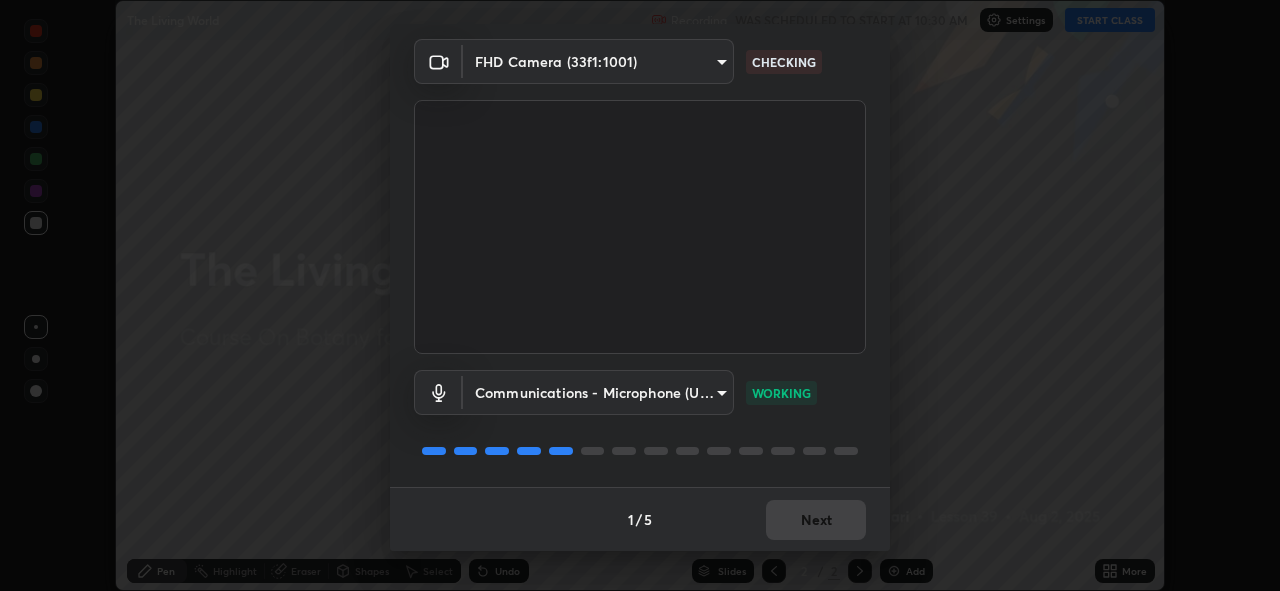 click on "1 / 5 Next" at bounding box center (640, 519) 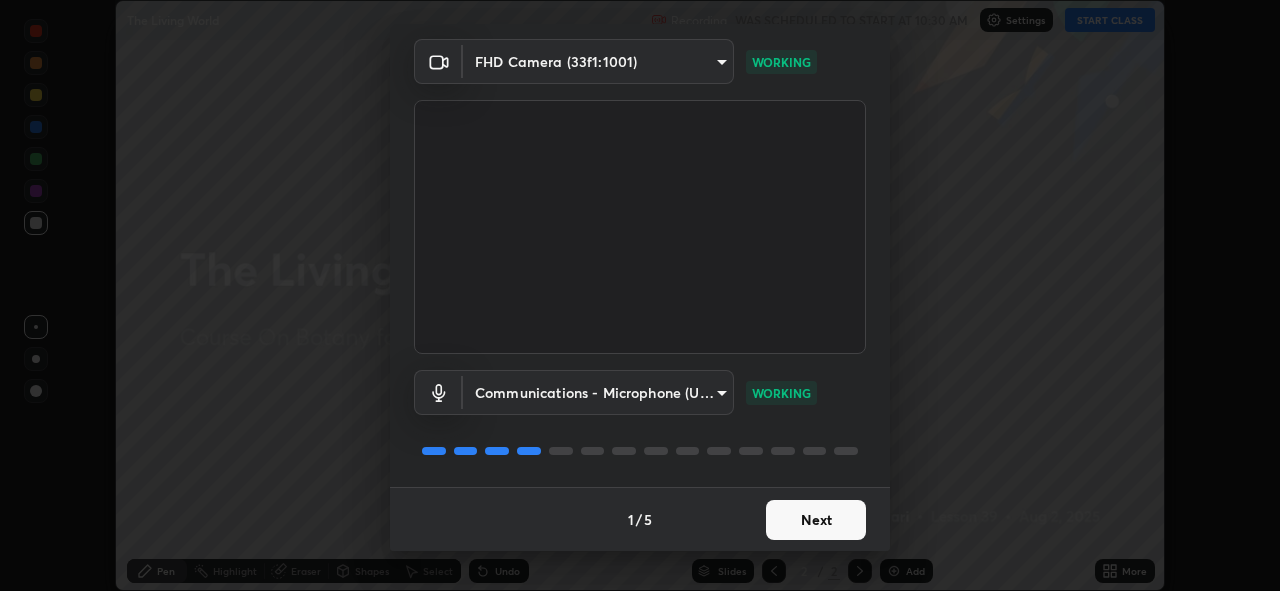 click on "Next" at bounding box center [816, 520] 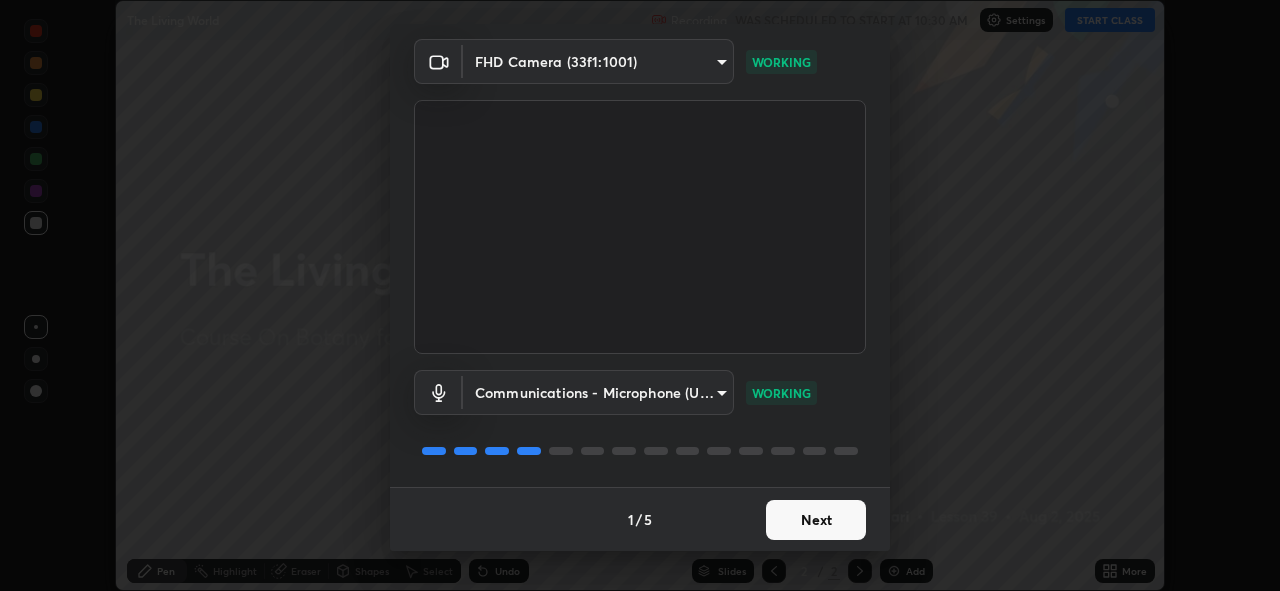 scroll, scrollTop: 0, scrollLeft: 0, axis: both 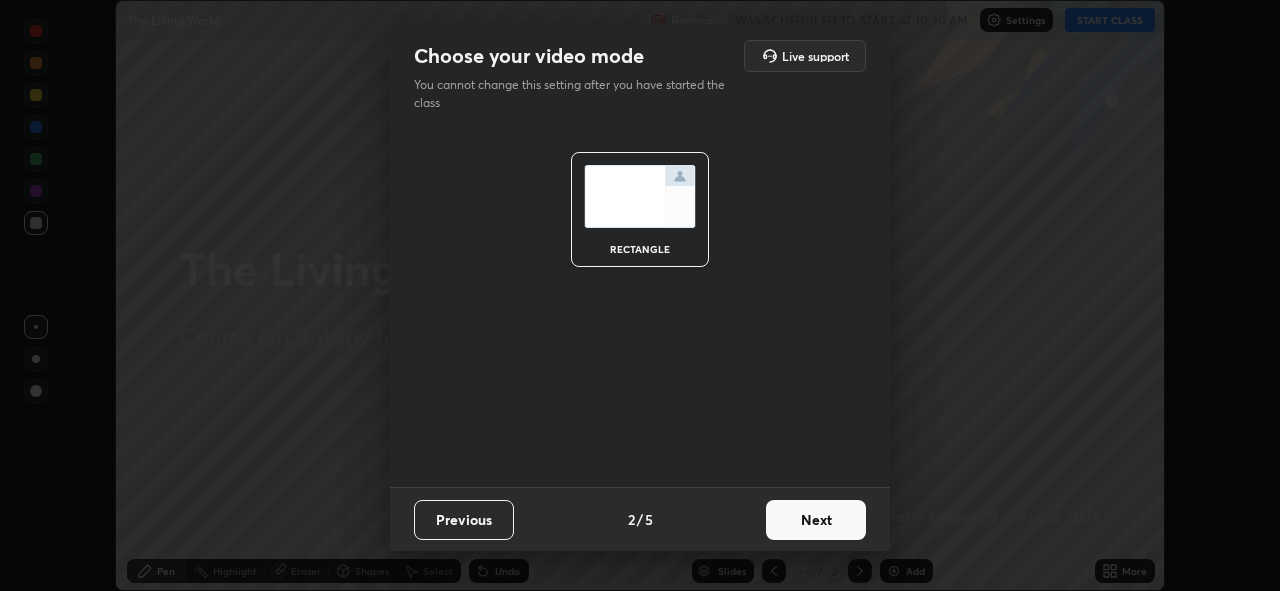 click on "Next" at bounding box center [816, 520] 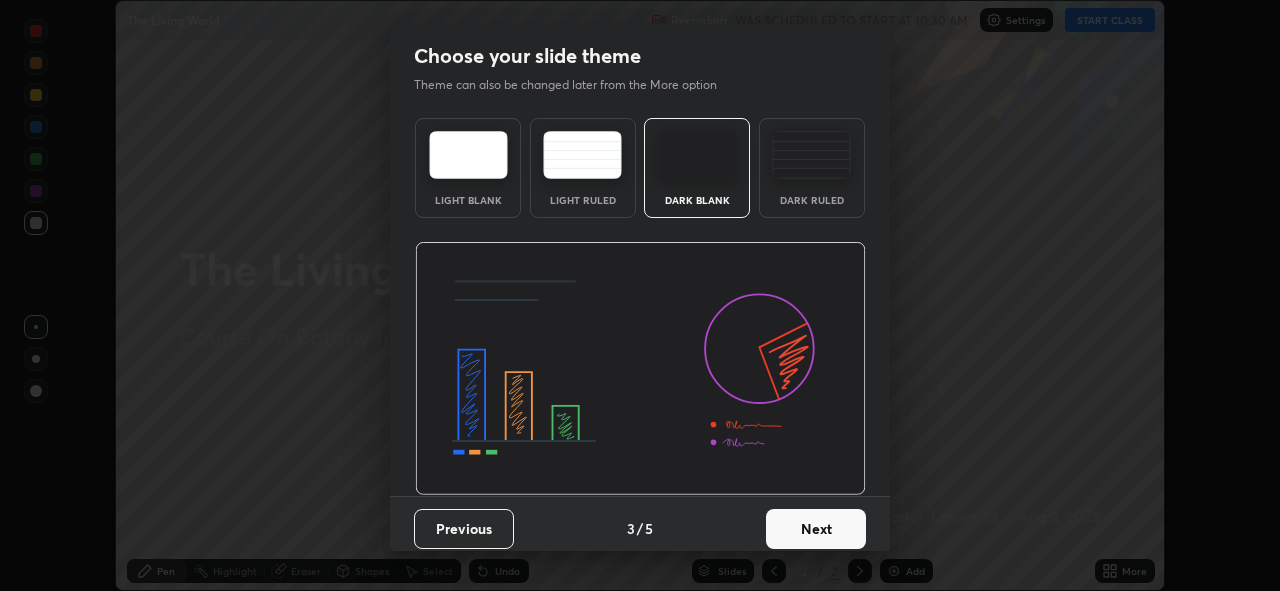 click on "Next" at bounding box center [816, 529] 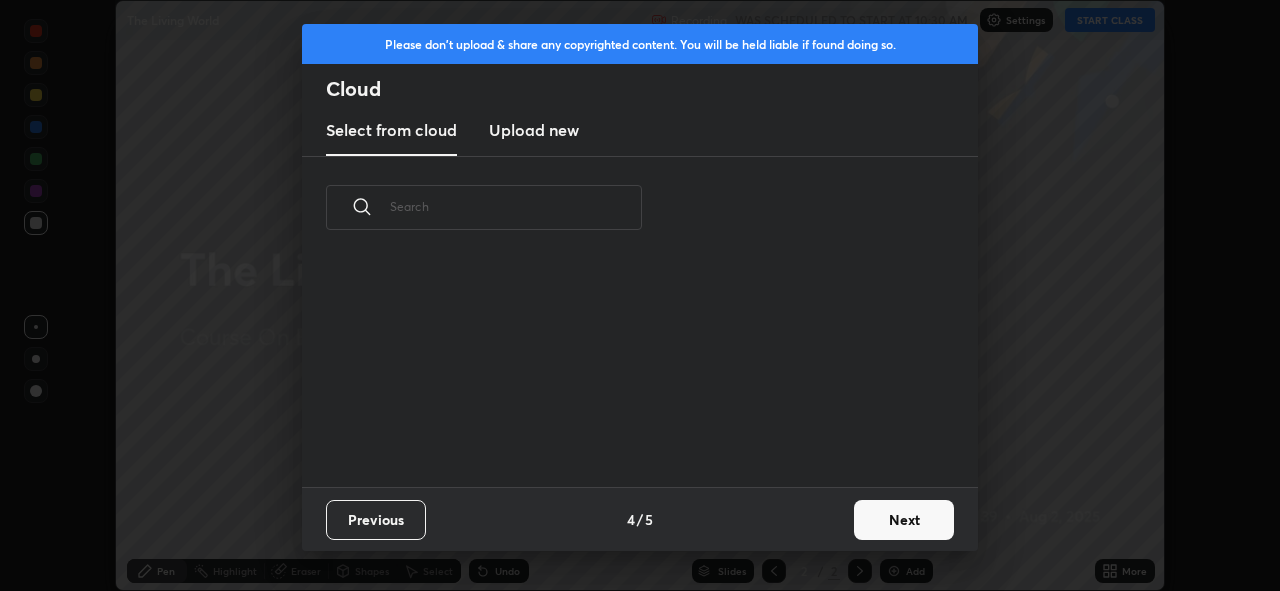 click on "Next" at bounding box center (904, 520) 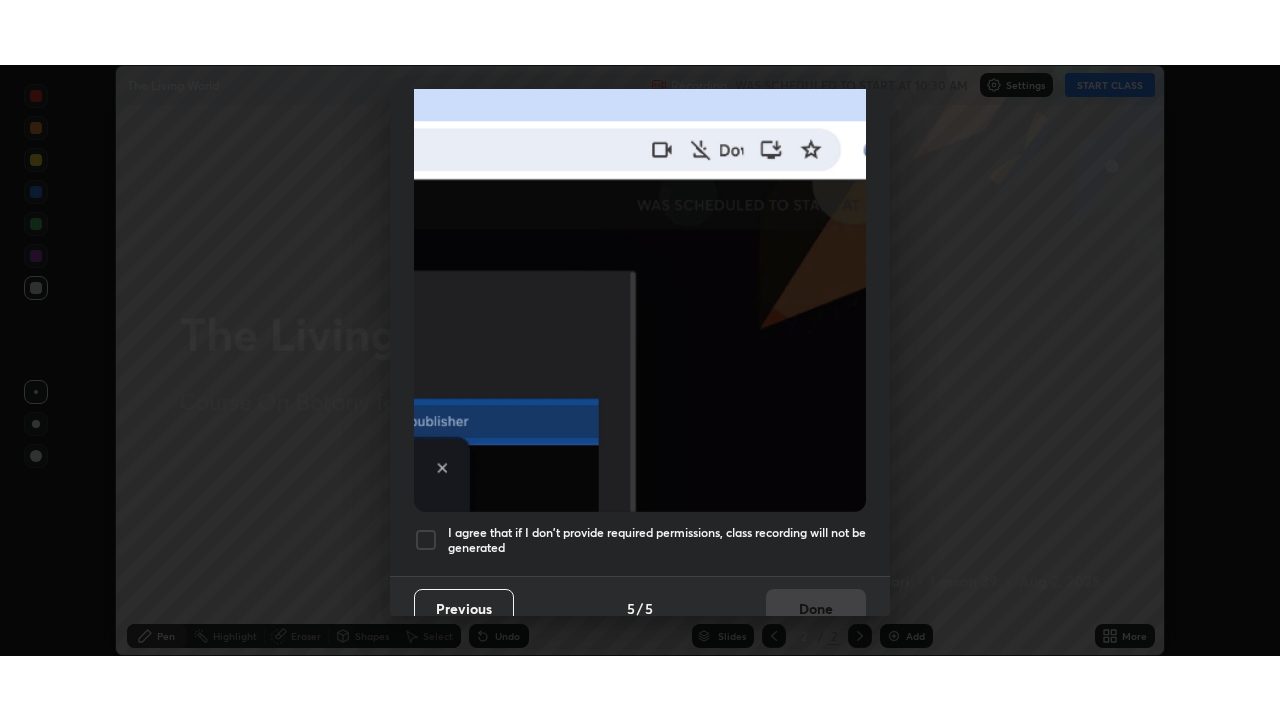 scroll, scrollTop: 465, scrollLeft: 0, axis: vertical 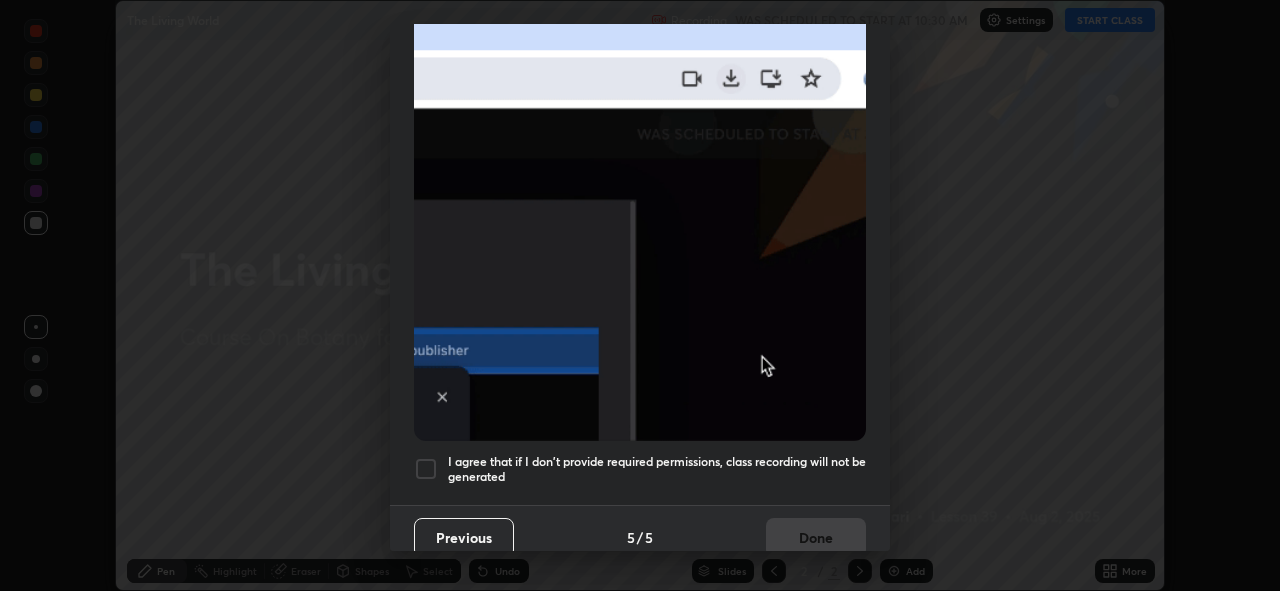 click at bounding box center [426, 469] 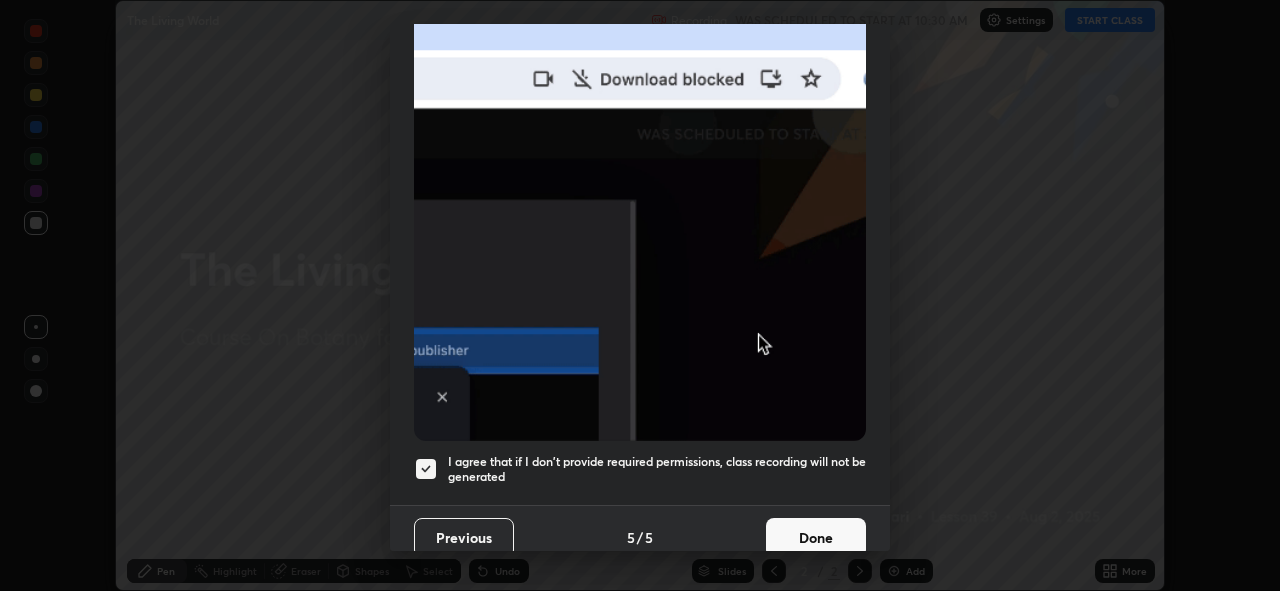 click on "Done" at bounding box center (816, 538) 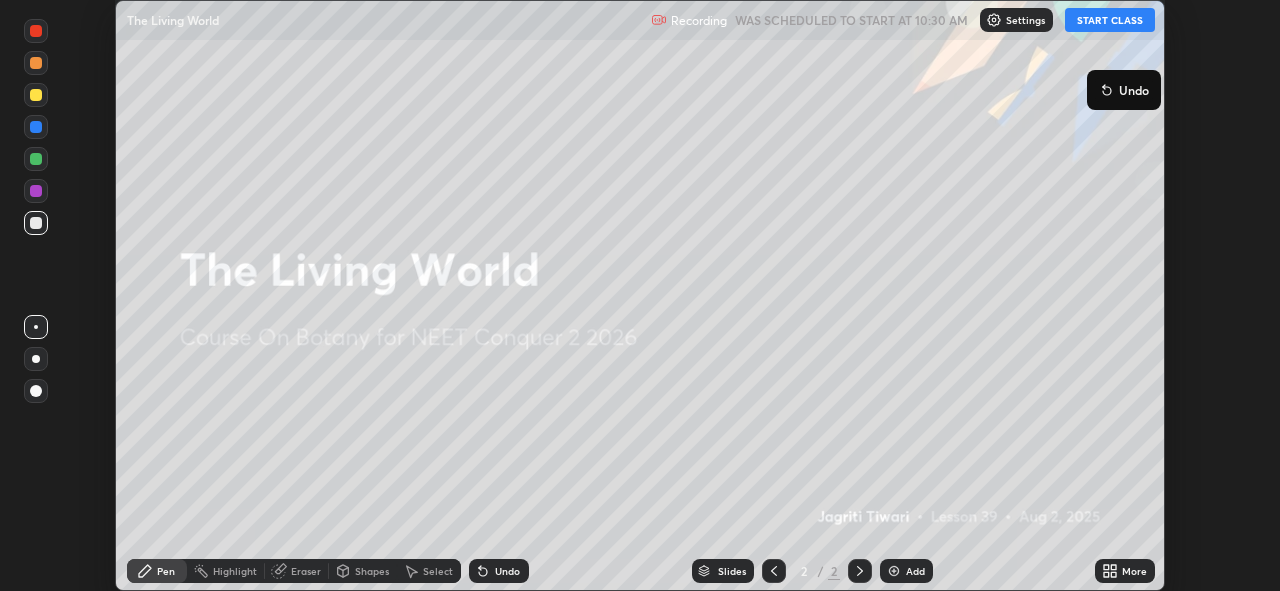click on "START CLASS" at bounding box center [1110, 20] 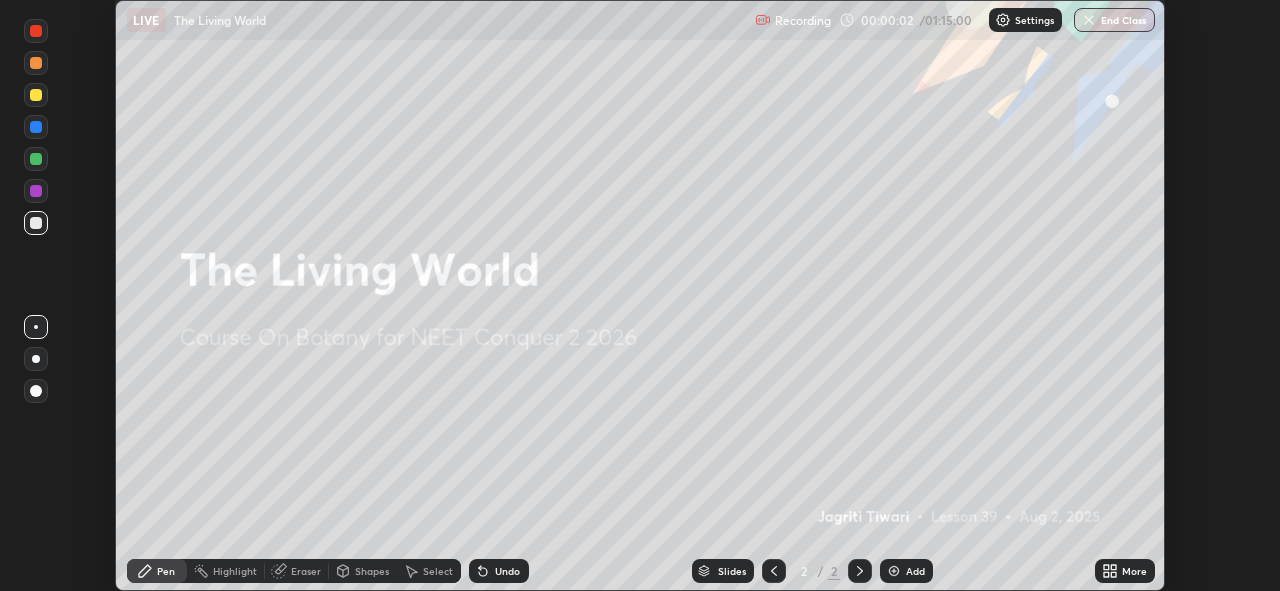 click 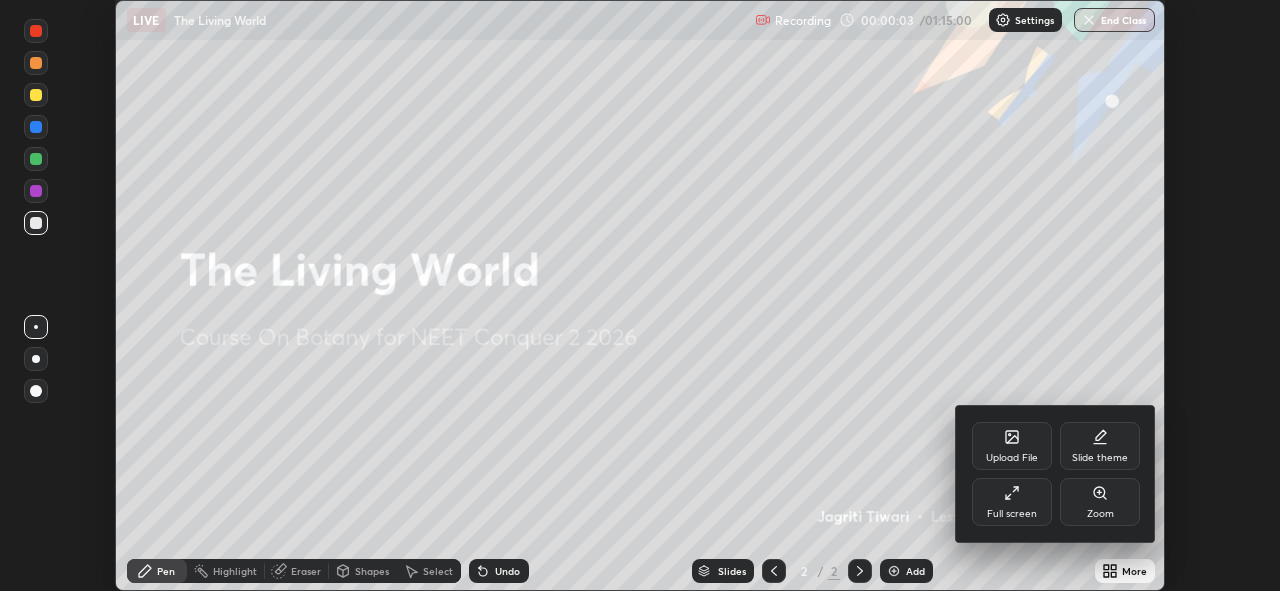 click on "Full screen" at bounding box center (1012, 514) 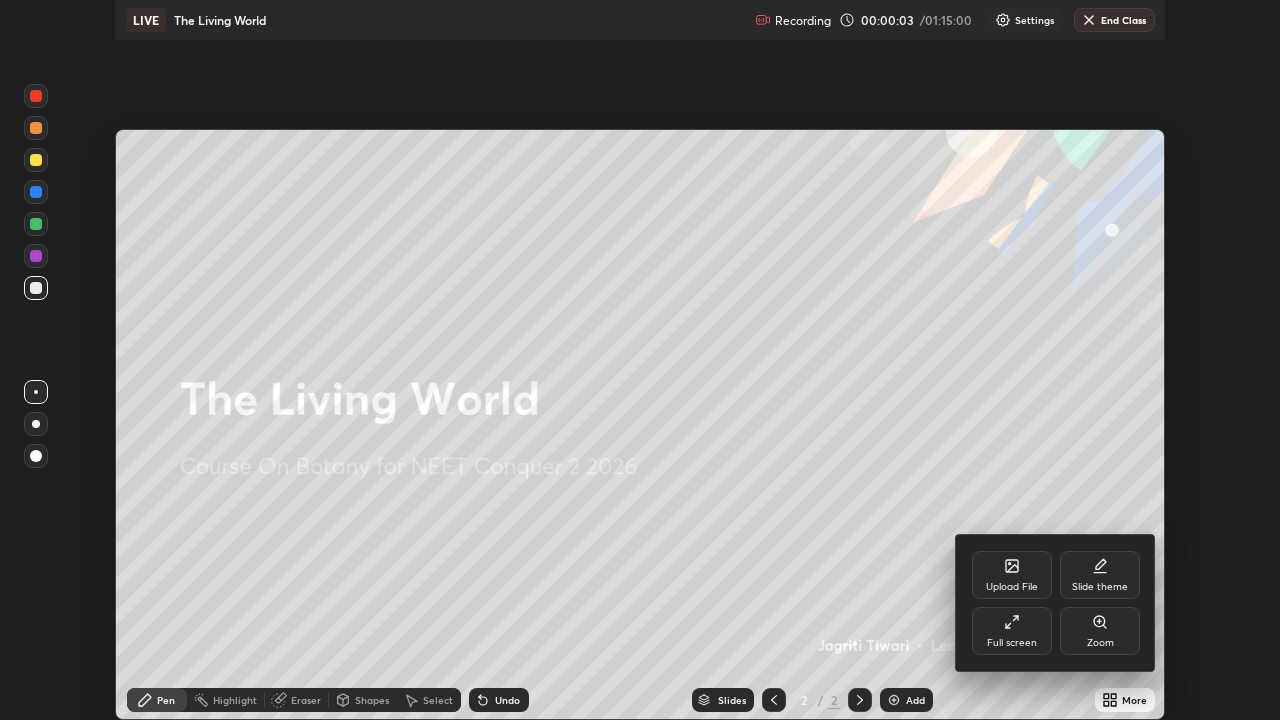 scroll, scrollTop: 99280, scrollLeft: 98720, axis: both 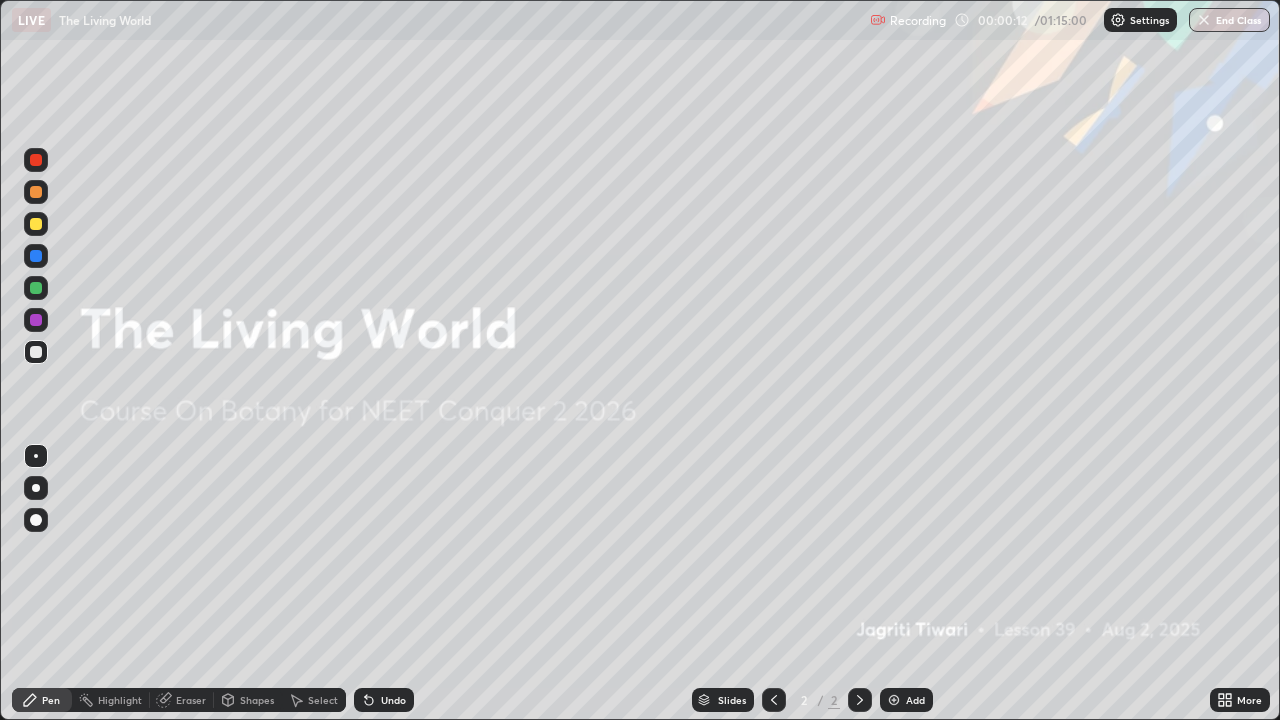 click at bounding box center [36, 224] 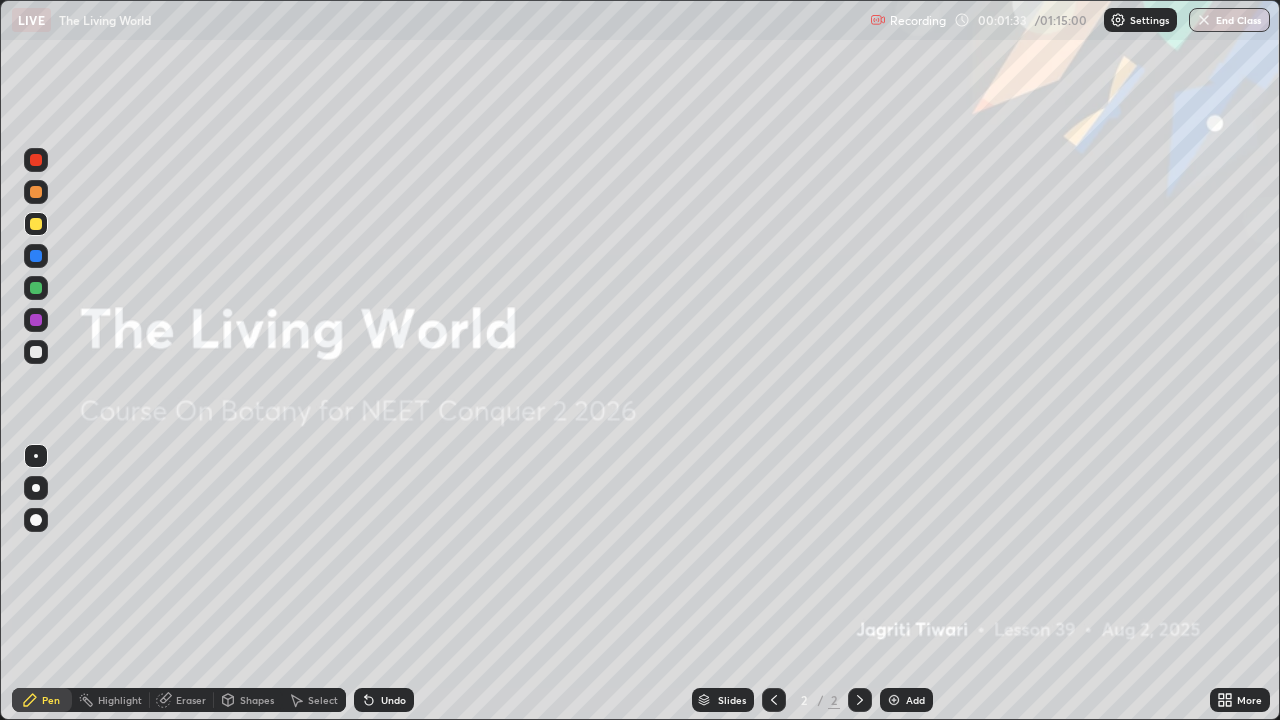 click at bounding box center (894, 700) 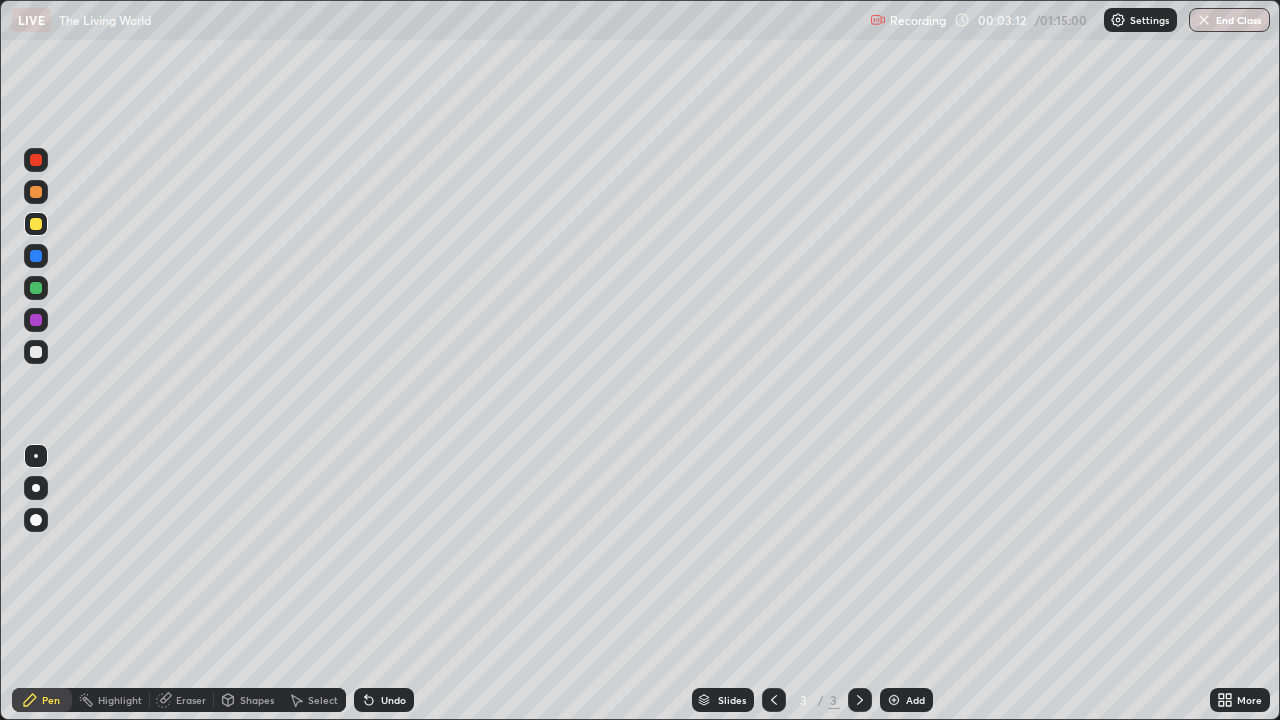 click at bounding box center [36, 352] 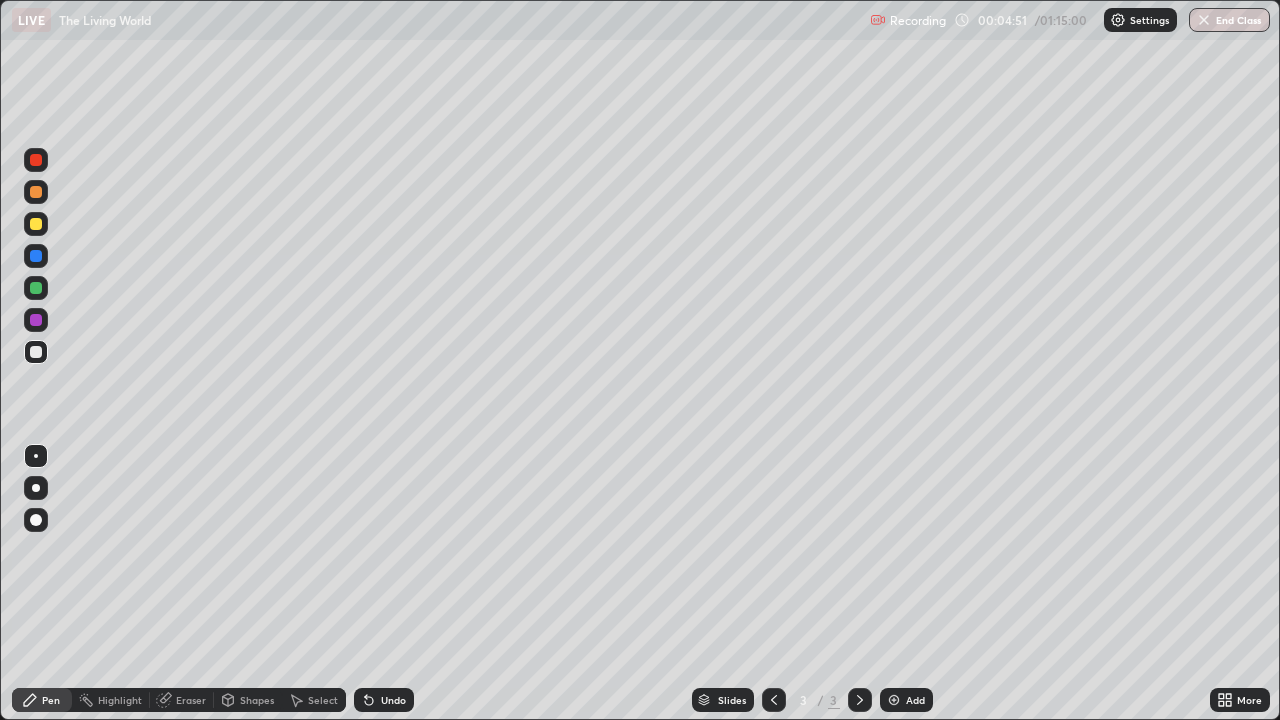 click on "Undo" at bounding box center (393, 700) 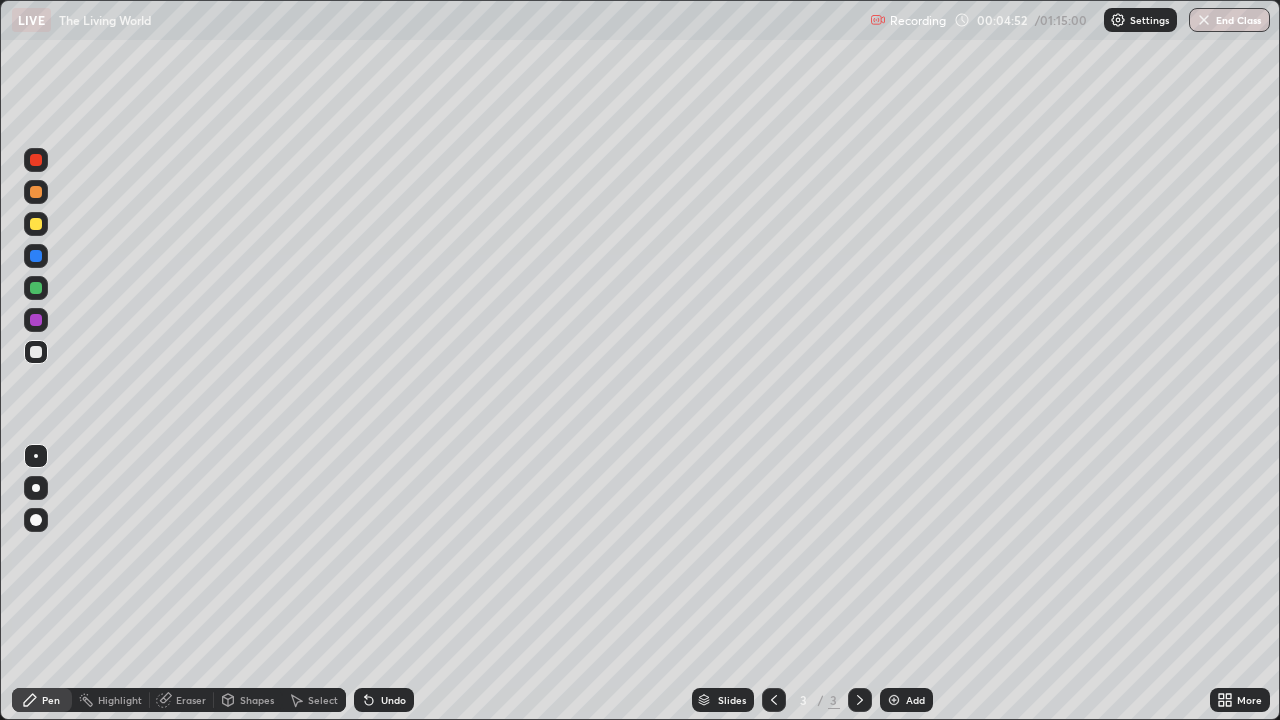 click on "Undo" at bounding box center (384, 700) 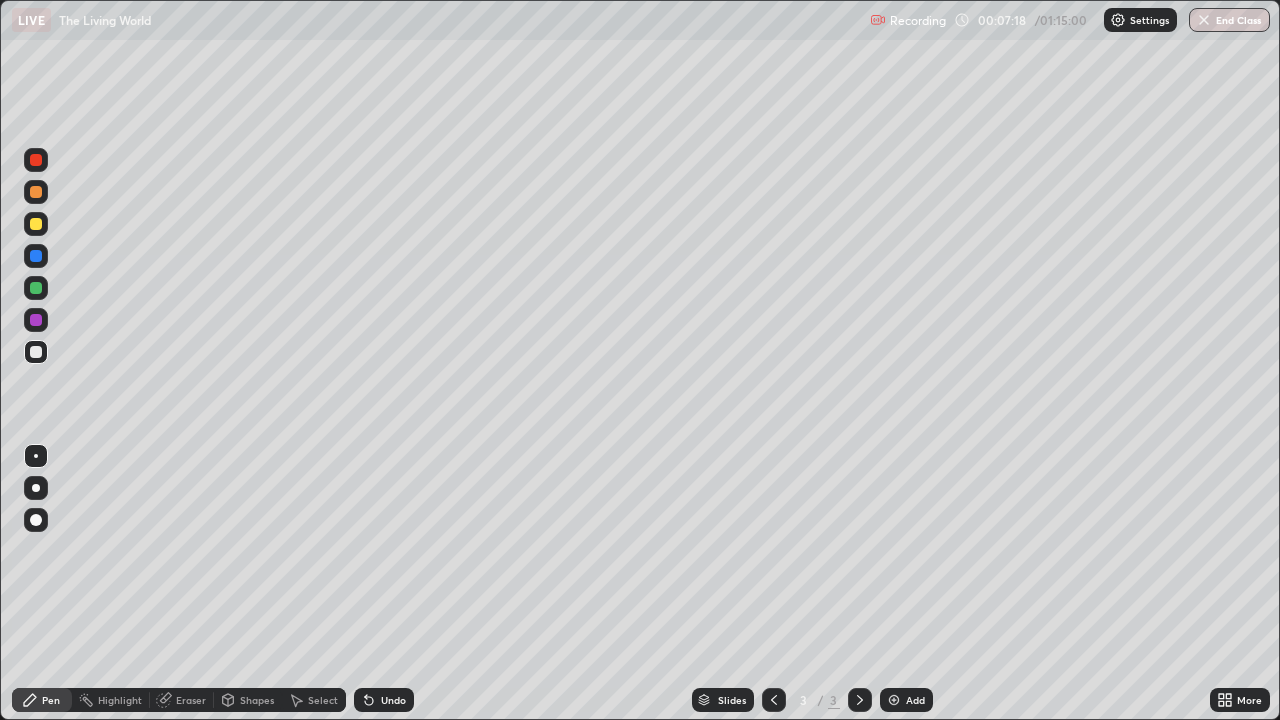 click on "Slides 3 / 3 Add" at bounding box center (812, 700) 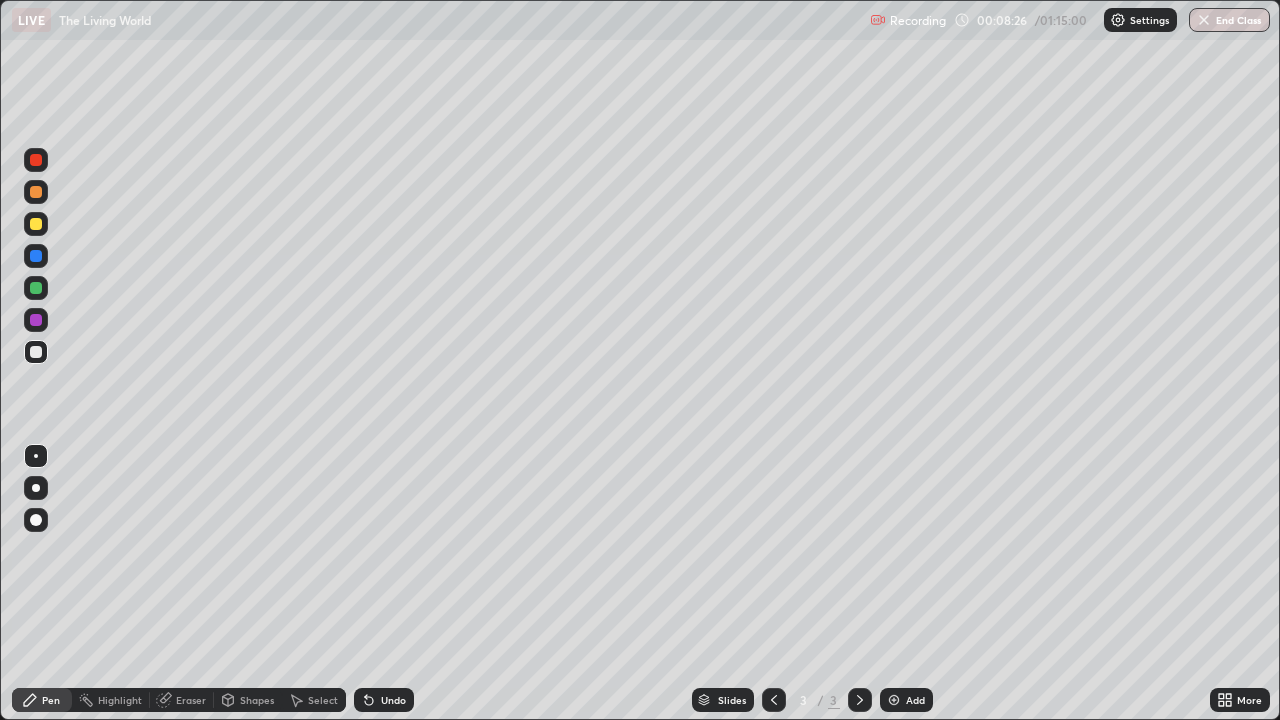 click at bounding box center [894, 700] 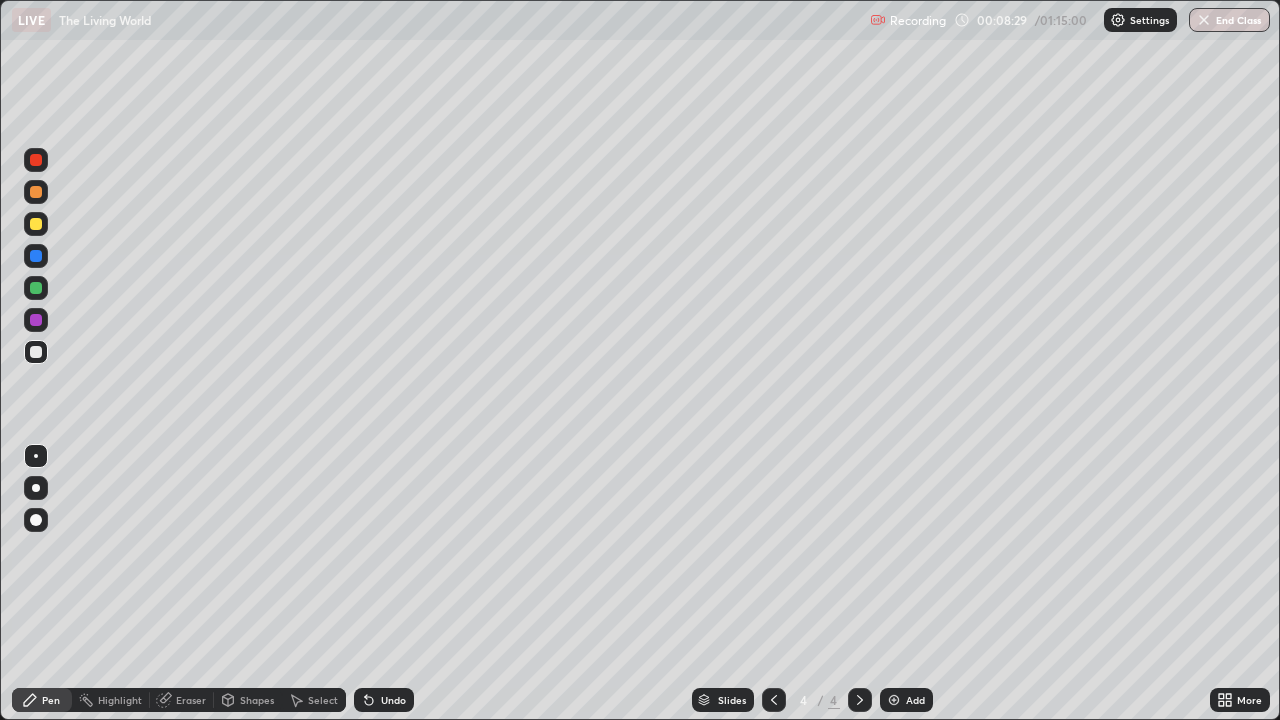 click at bounding box center [36, 224] 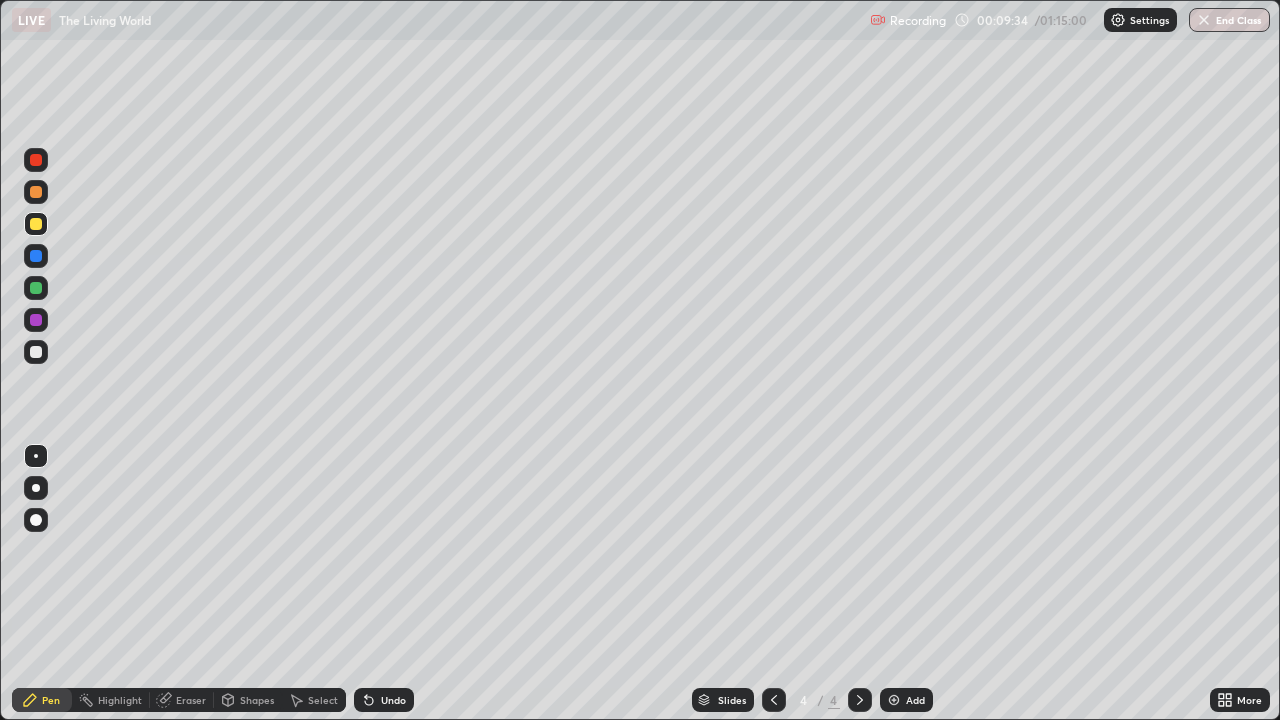 click at bounding box center (36, 352) 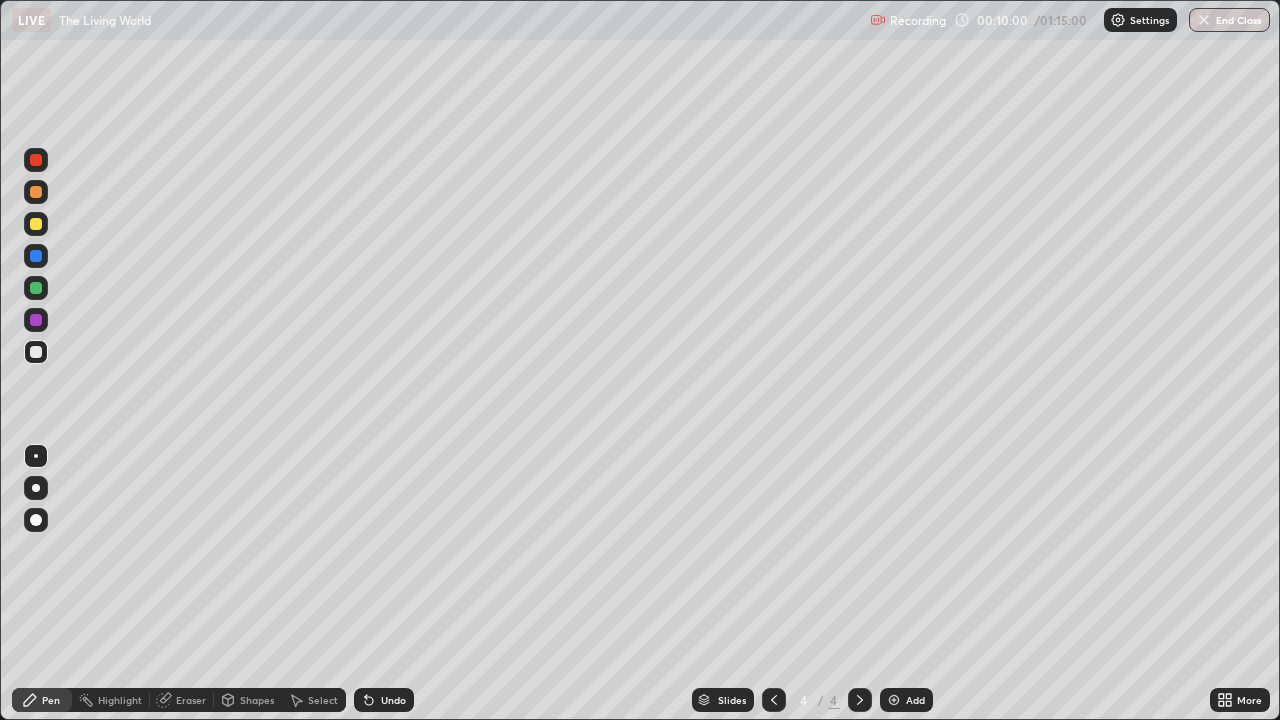click on "Undo" at bounding box center (393, 700) 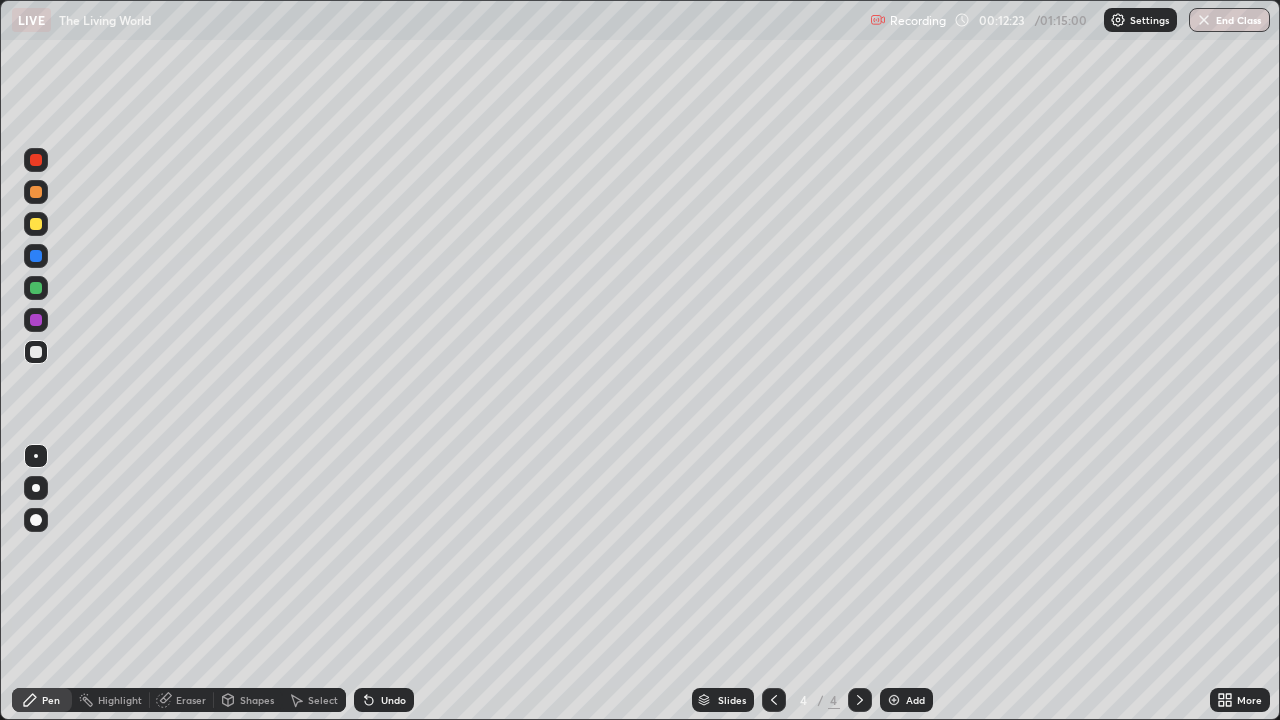 click at bounding box center (36, 224) 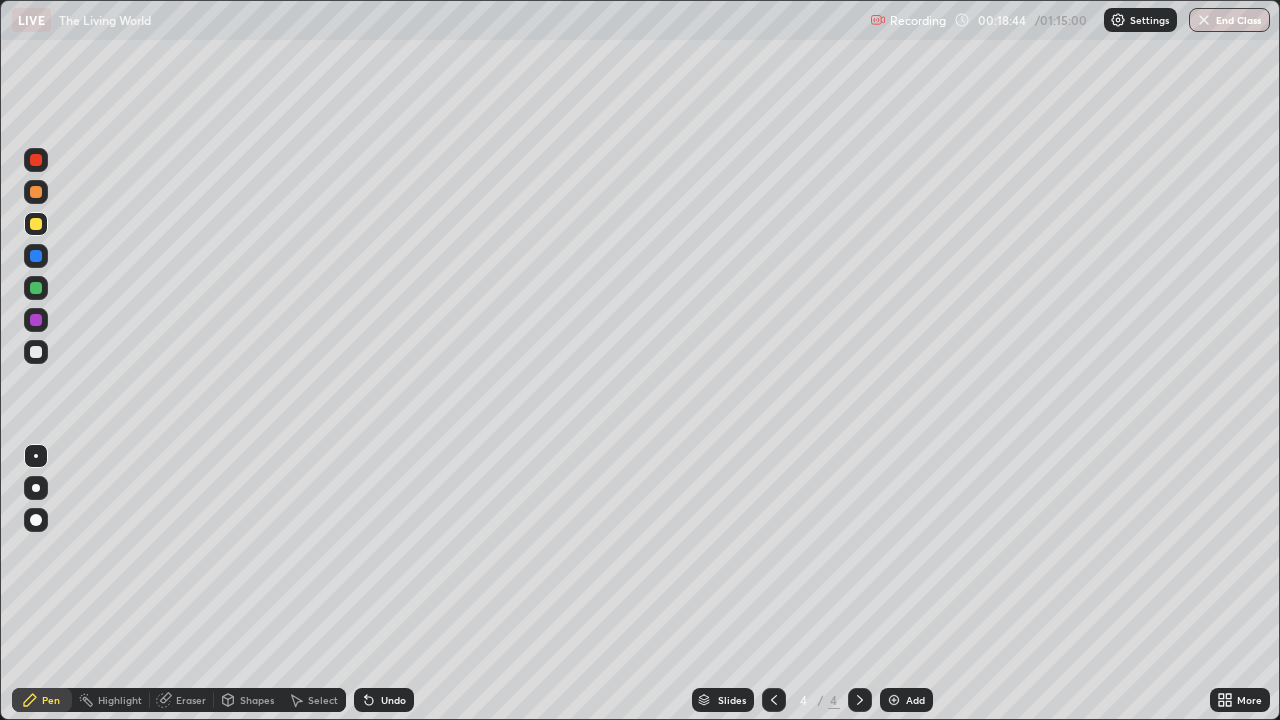 click at bounding box center (894, 700) 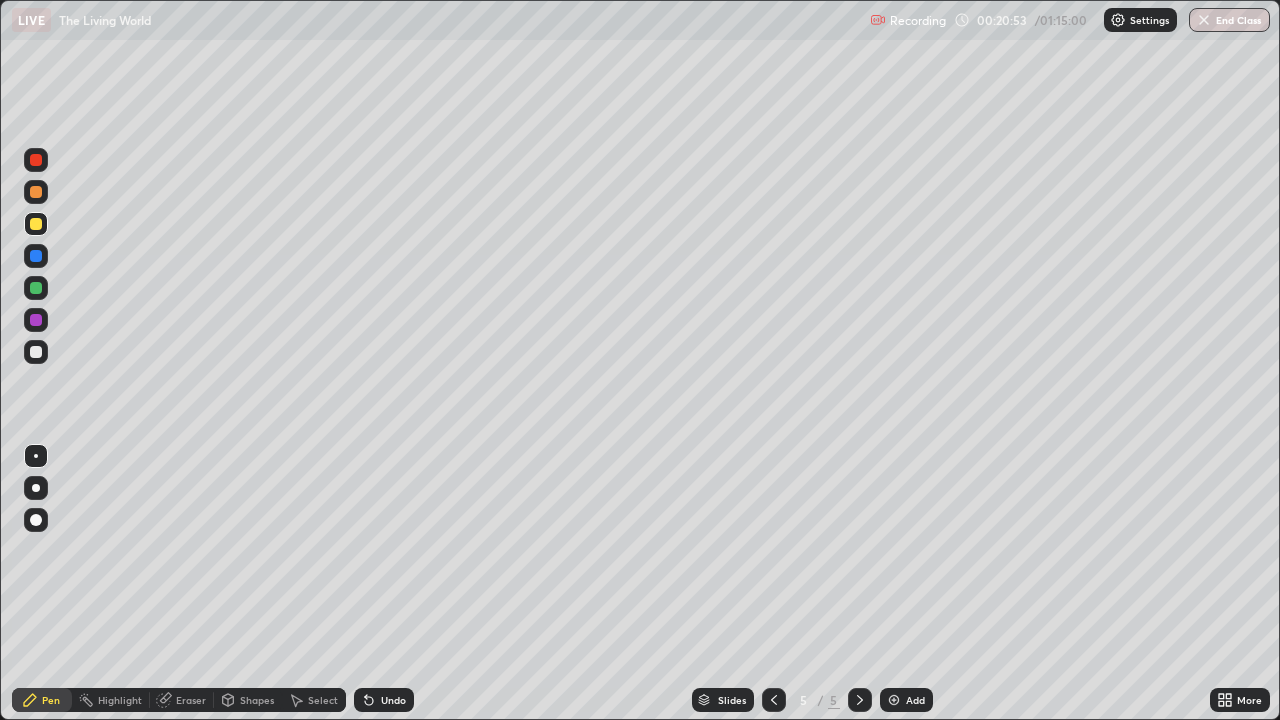 click at bounding box center (36, 352) 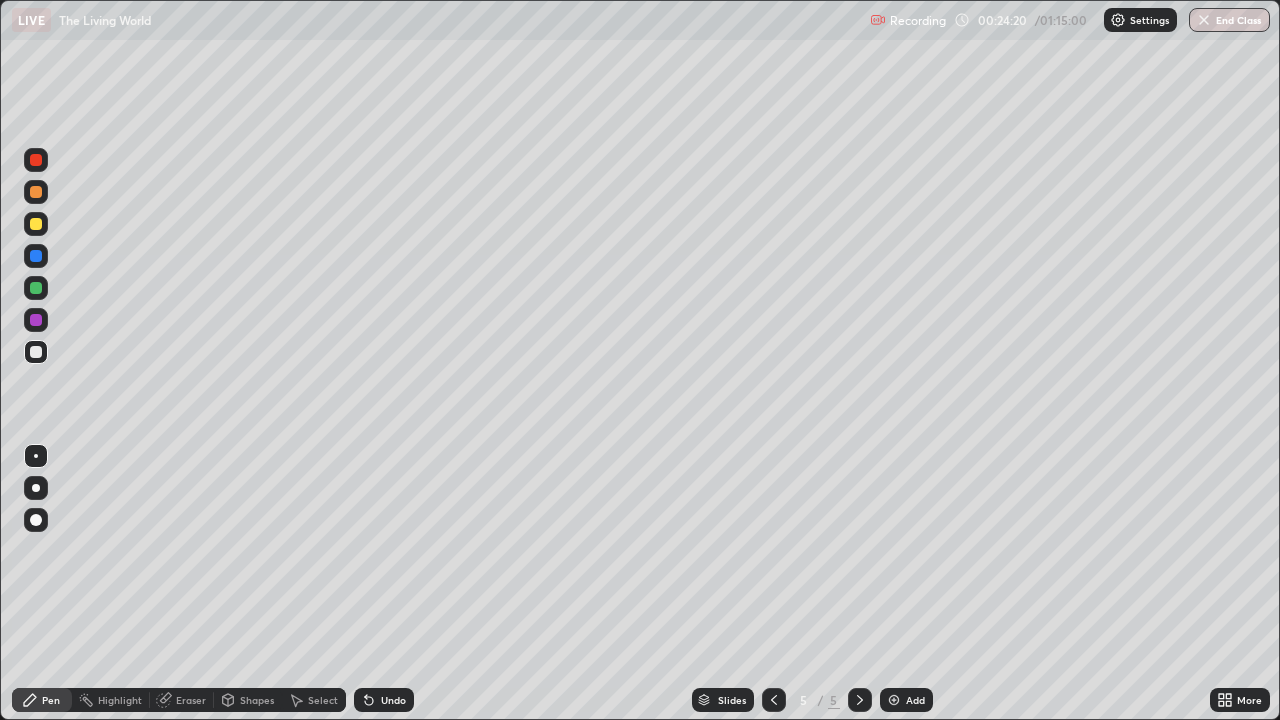click at bounding box center (36, 224) 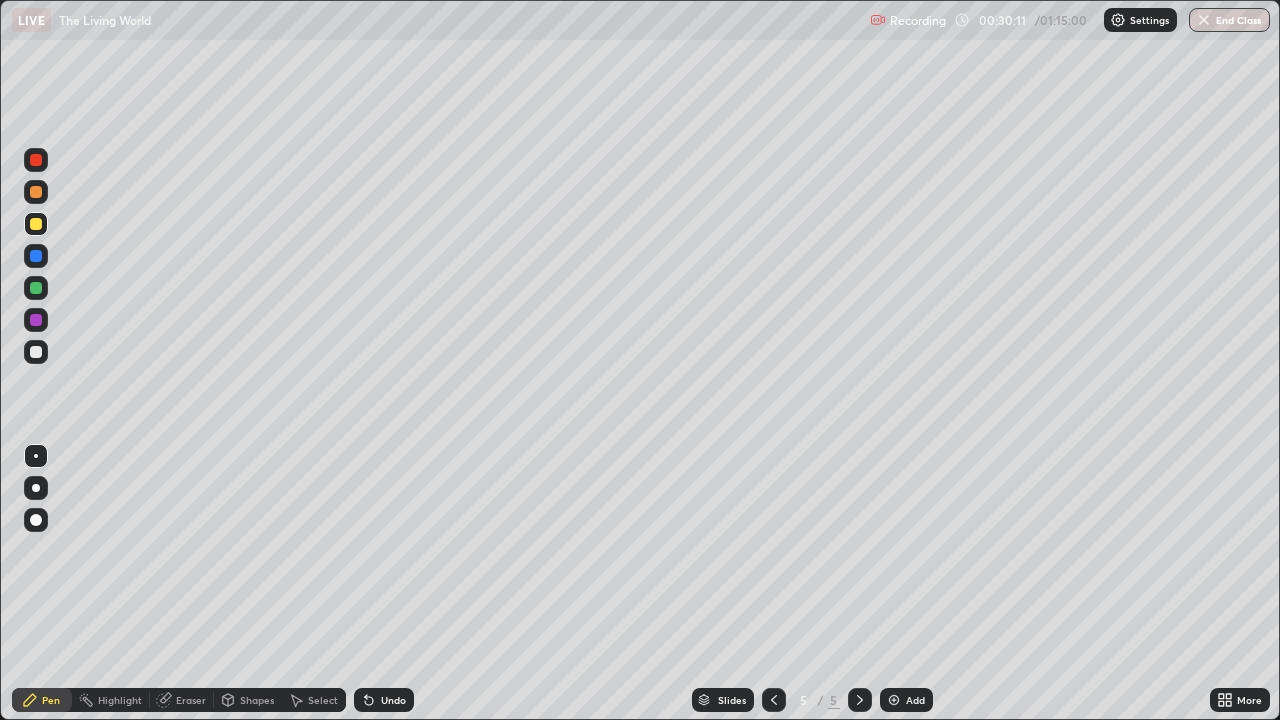 click at bounding box center [36, 352] 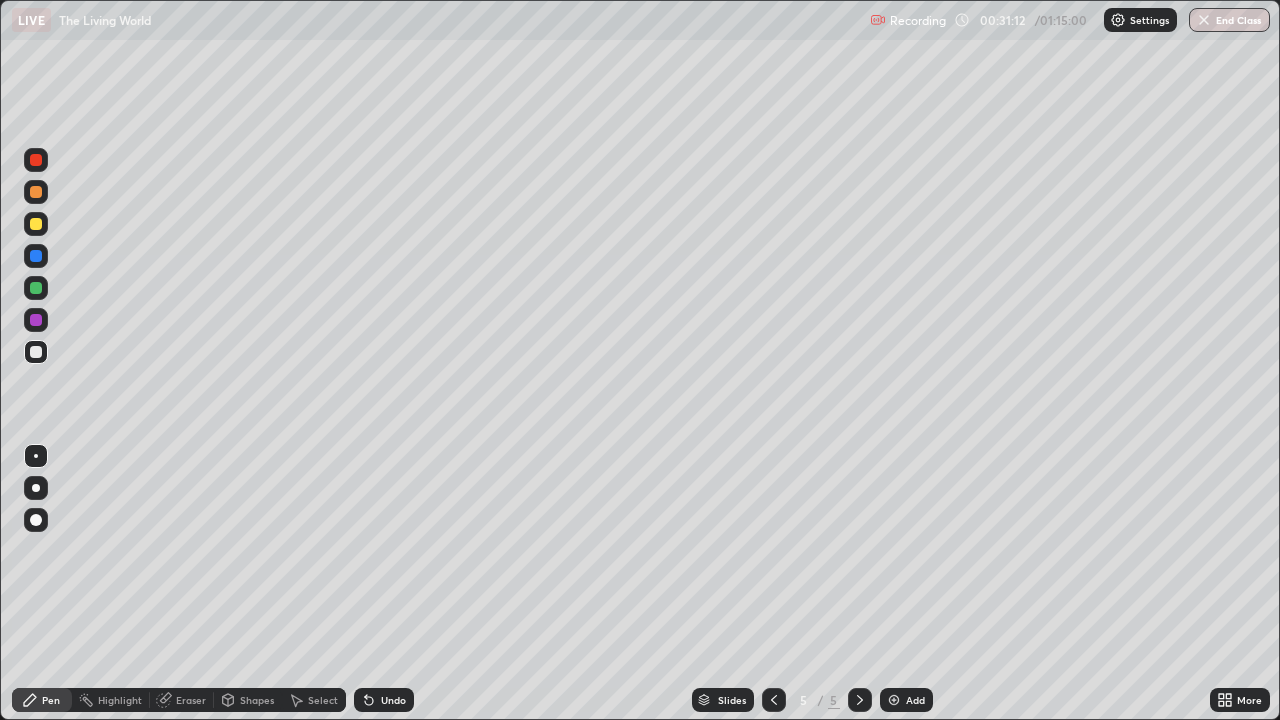 click at bounding box center [36, 224] 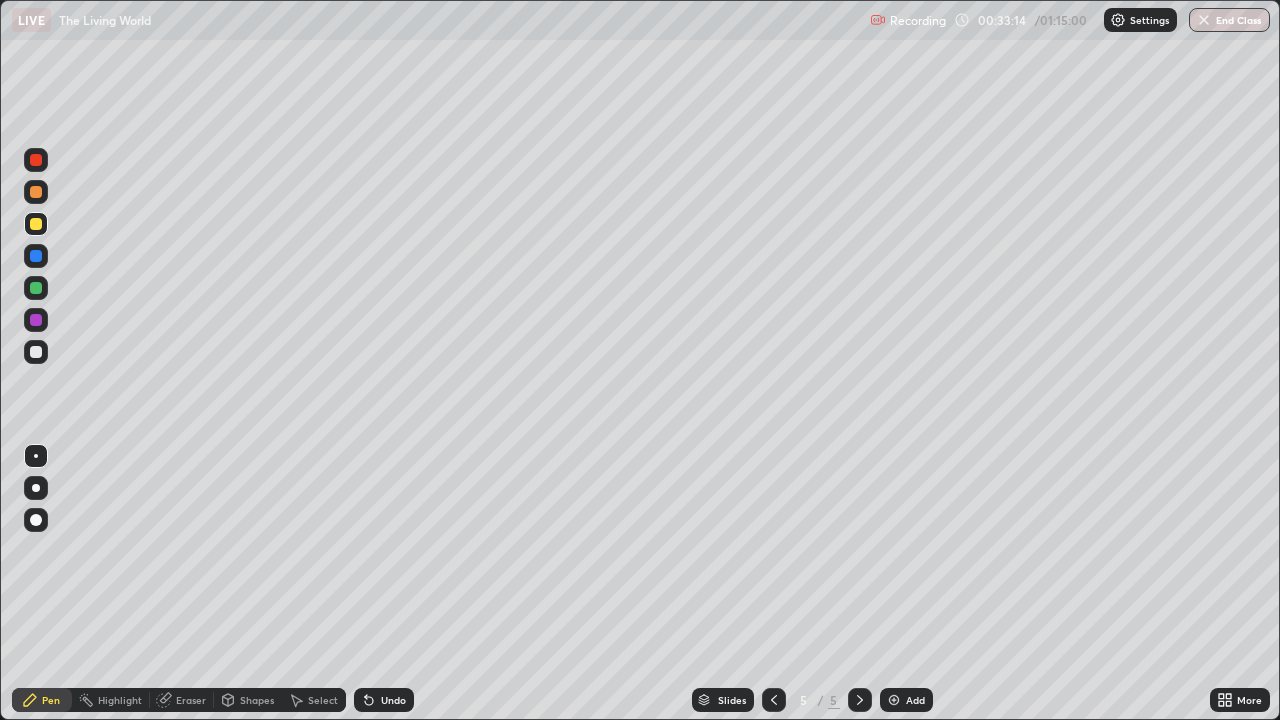 click on "Eraser" at bounding box center [182, 700] 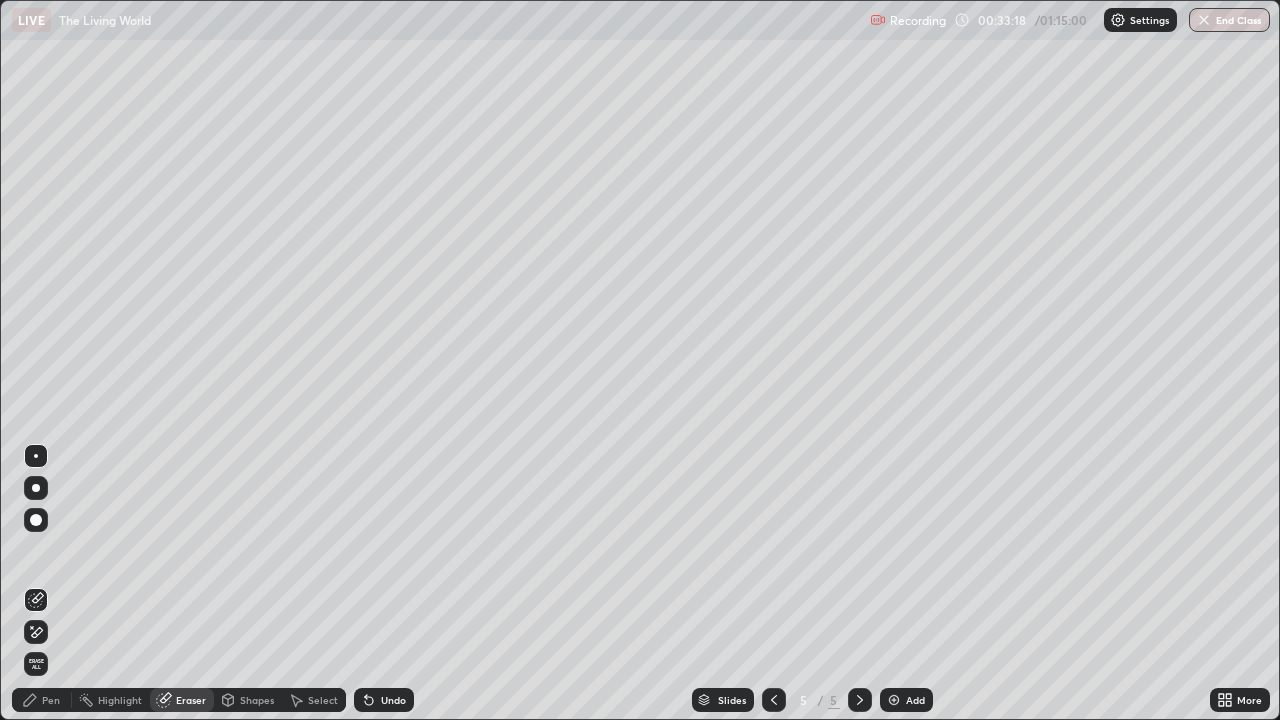 click on "Pen" at bounding box center [42, 700] 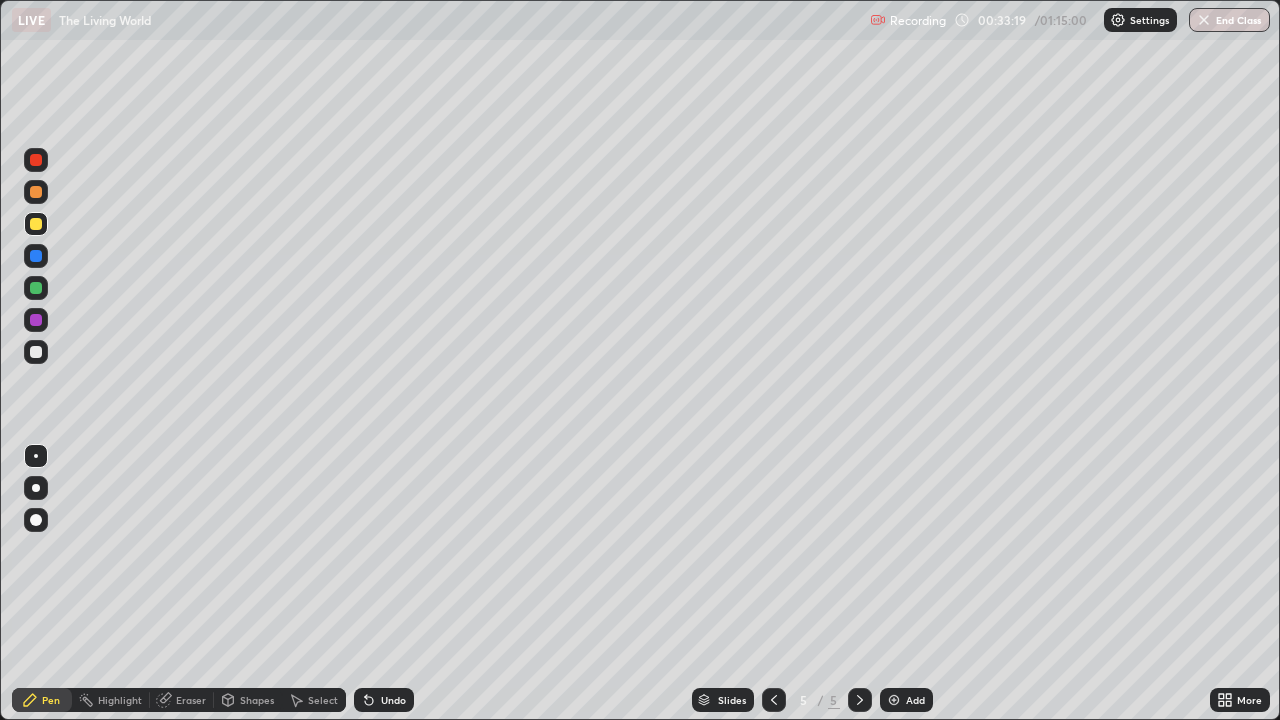 click at bounding box center [36, 224] 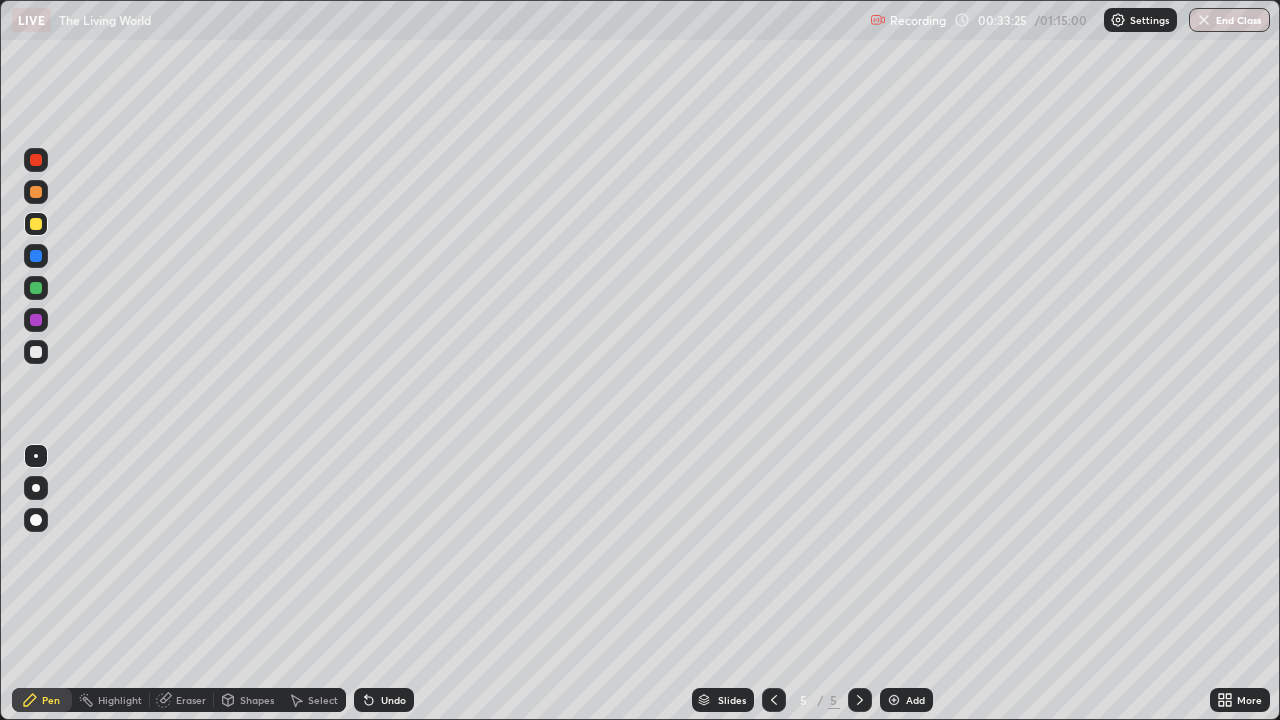 click on "Slides 5 / 5 Add" at bounding box center [812, 700] 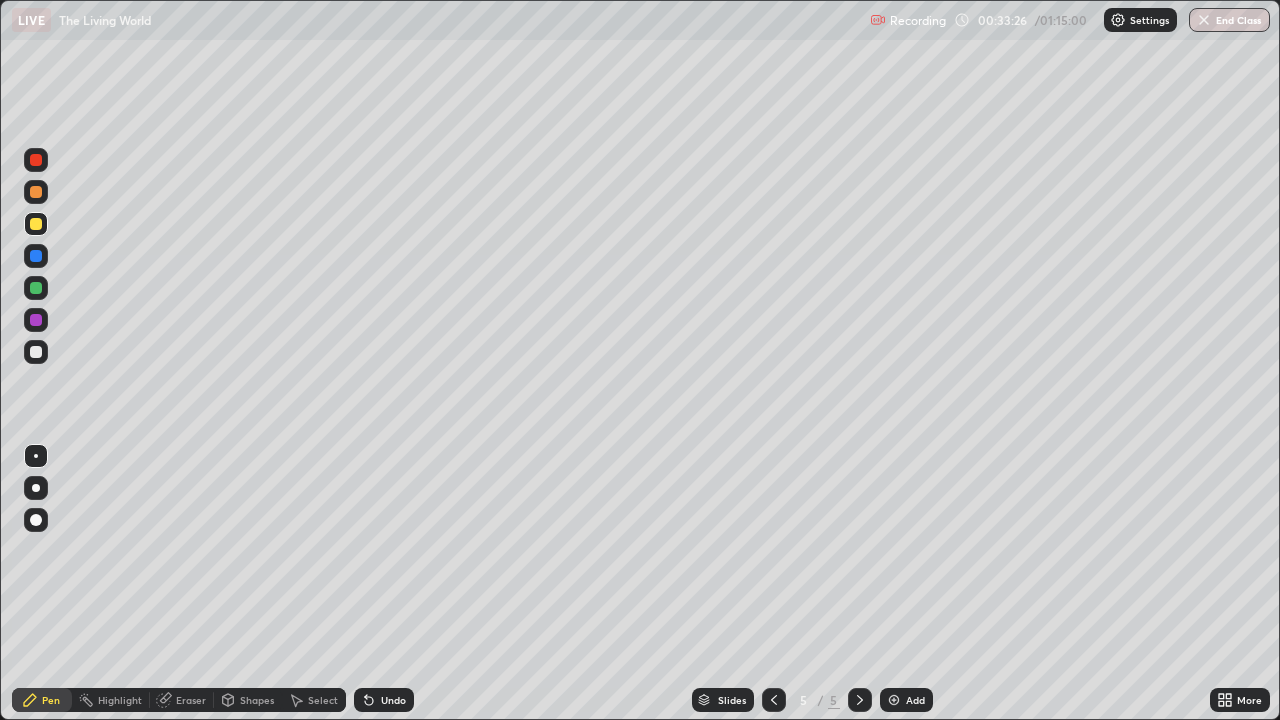click on "Eraser" at bounding box center (191, 700) 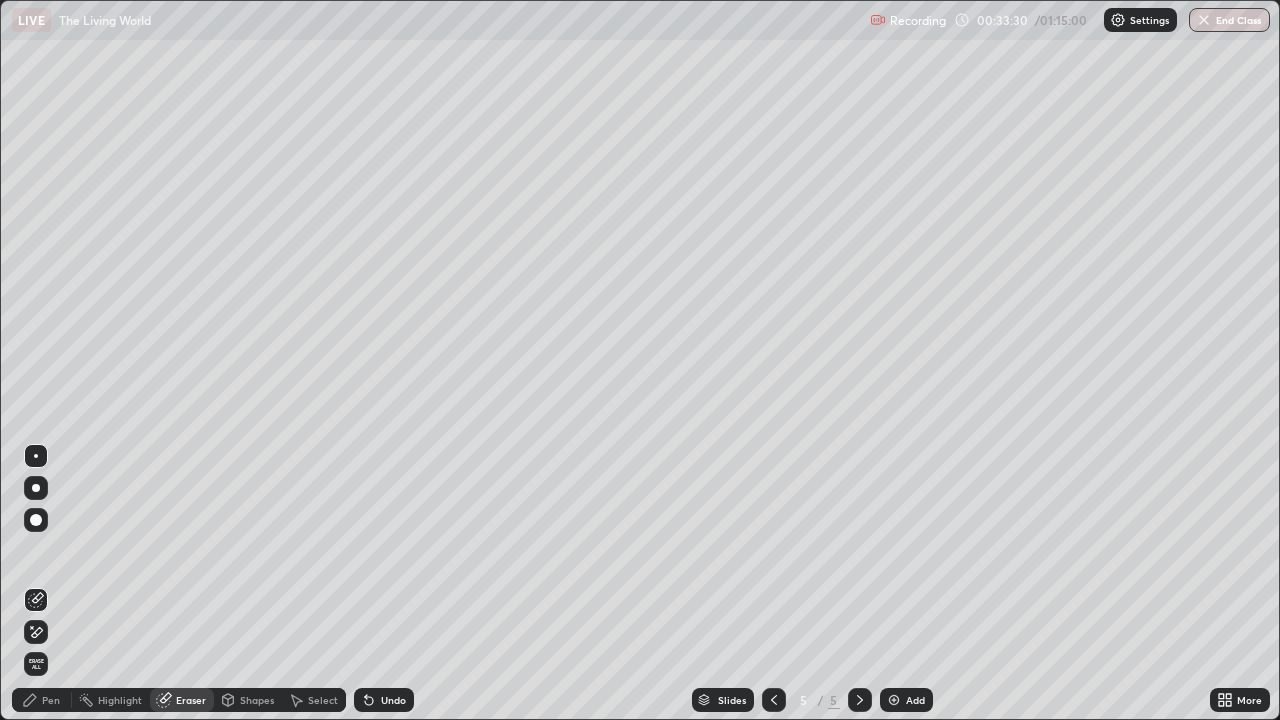 click 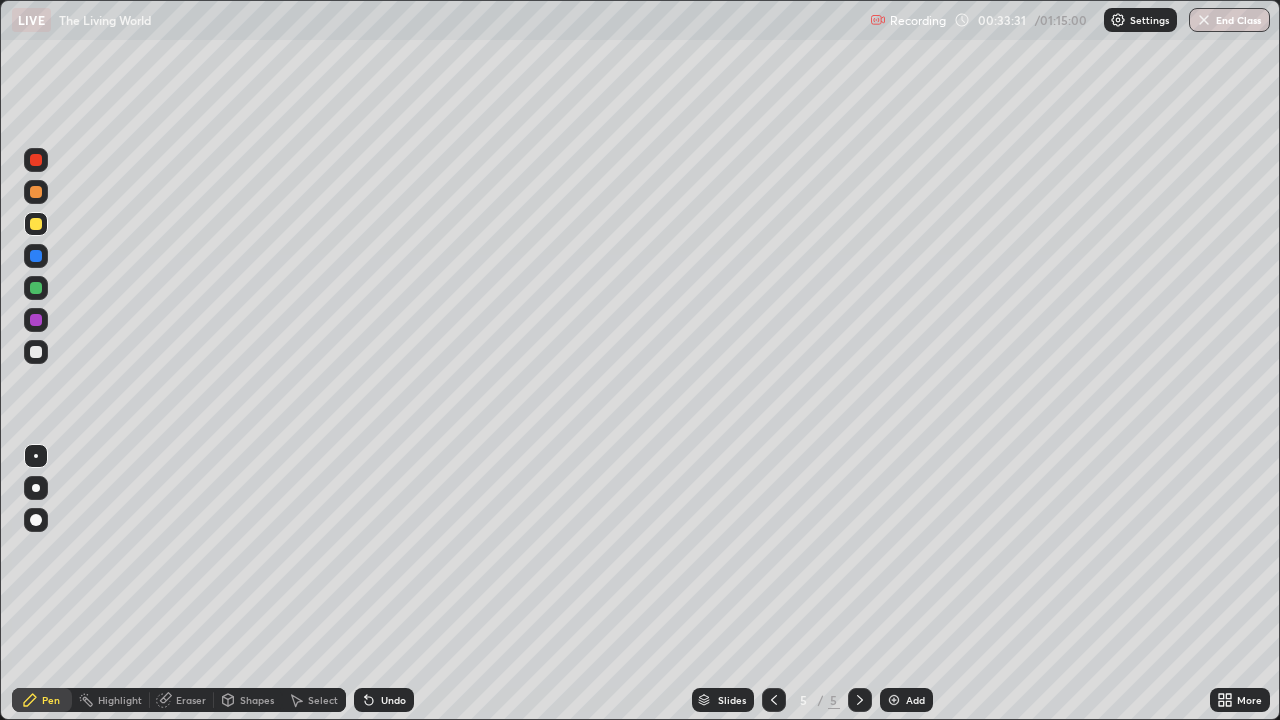 click at bounding box center (36, 192) 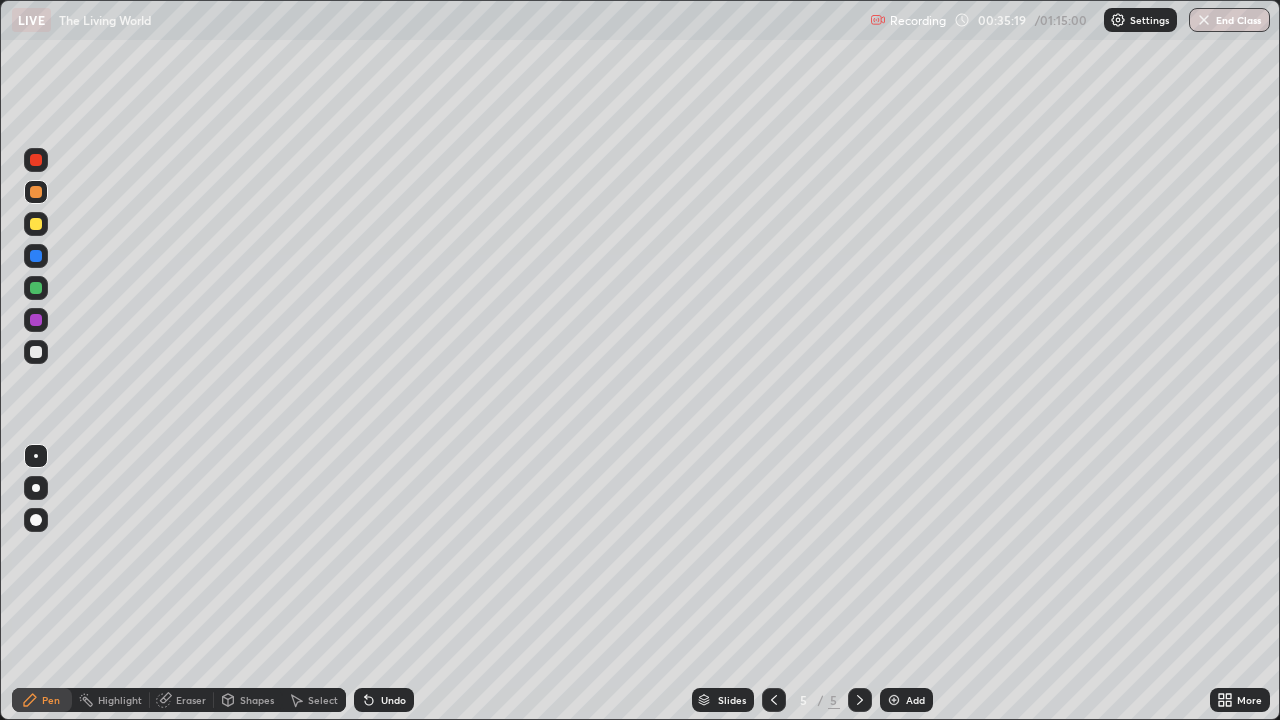 click on "Undo" at bounding box center [380, 700] 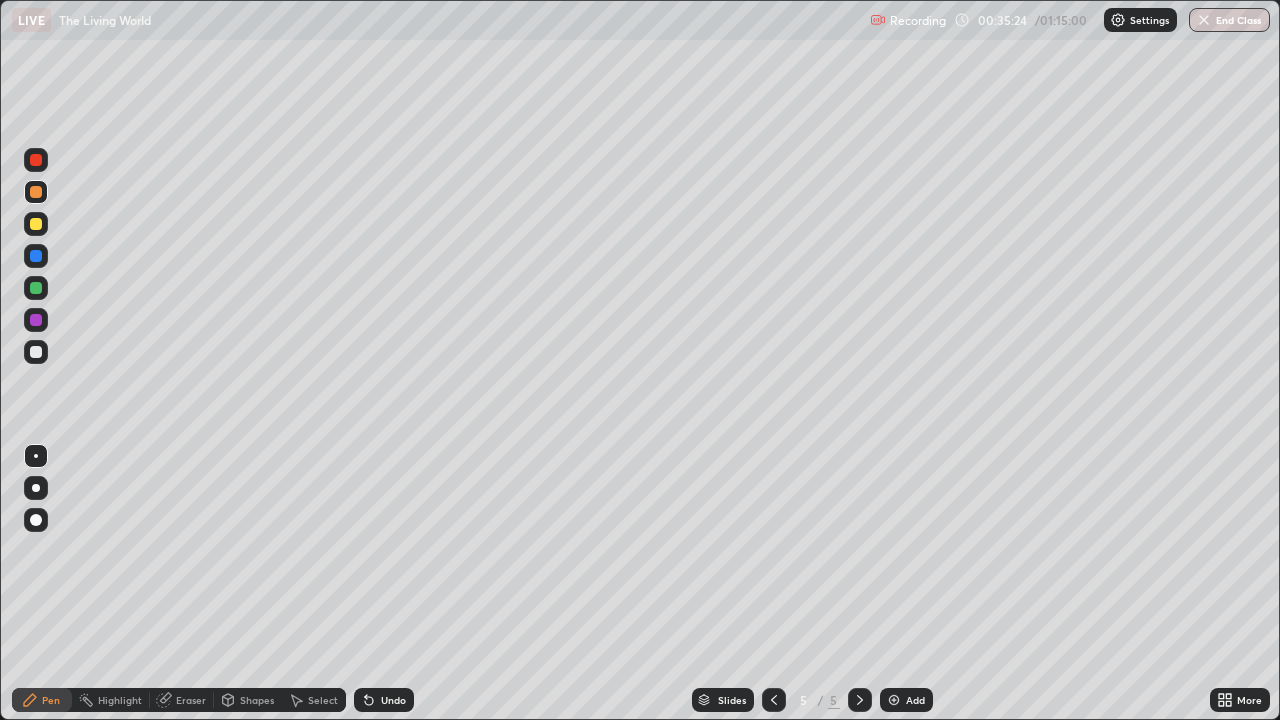 click on "Slides 5 / 5 Add" at bounding box center (812, 700) 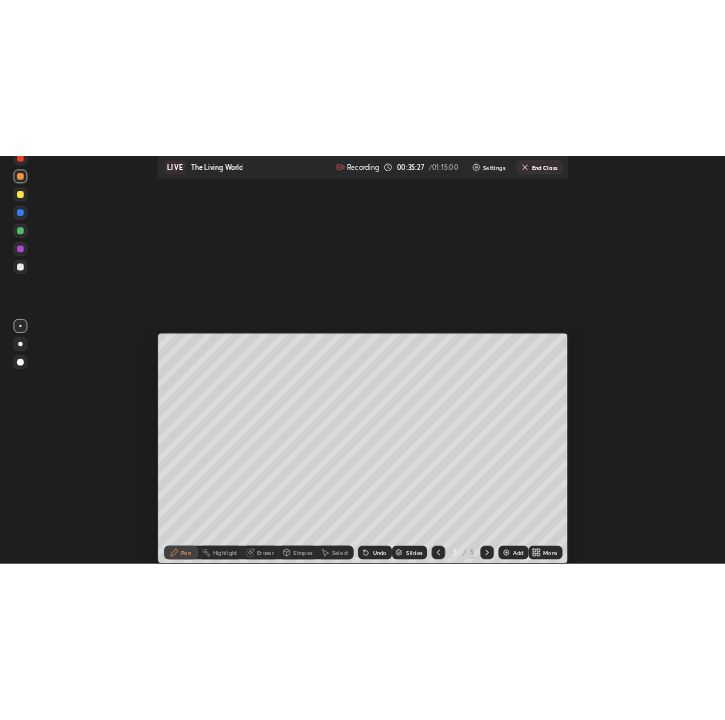 scroll, scrollTop: 720, scrollLeft: 725, axis: both 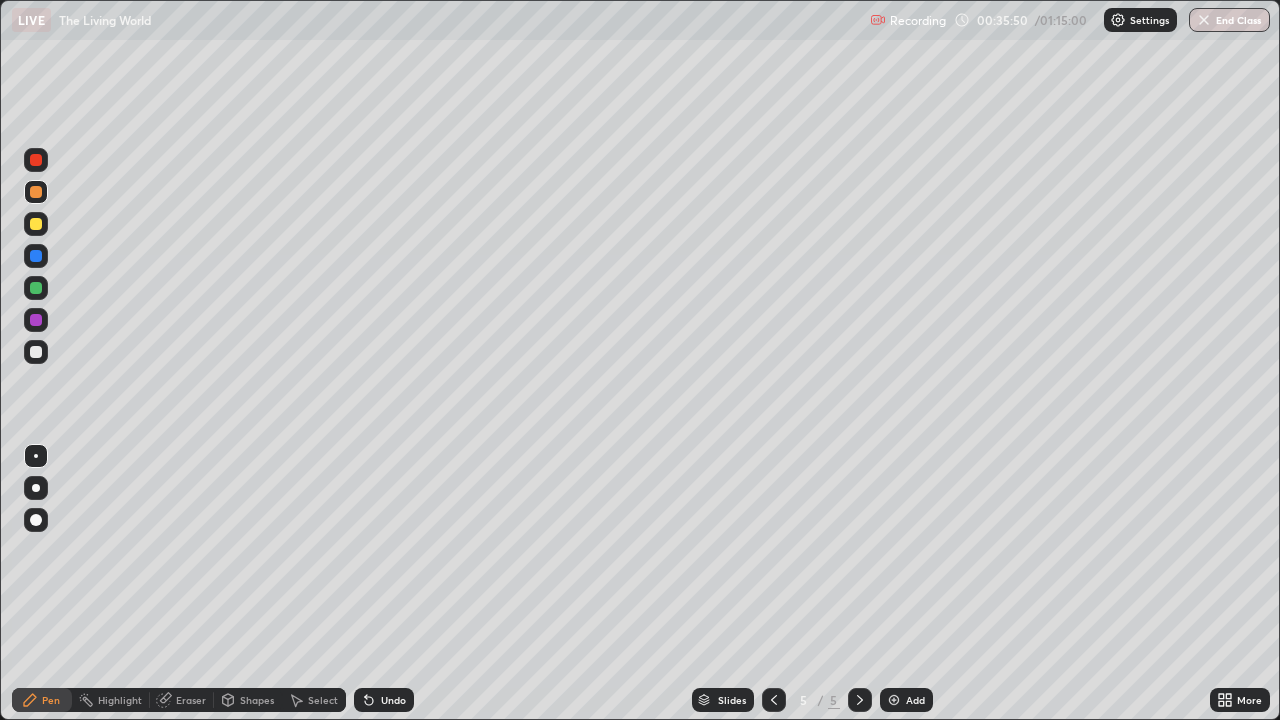 click at bounding box center [894, 700] 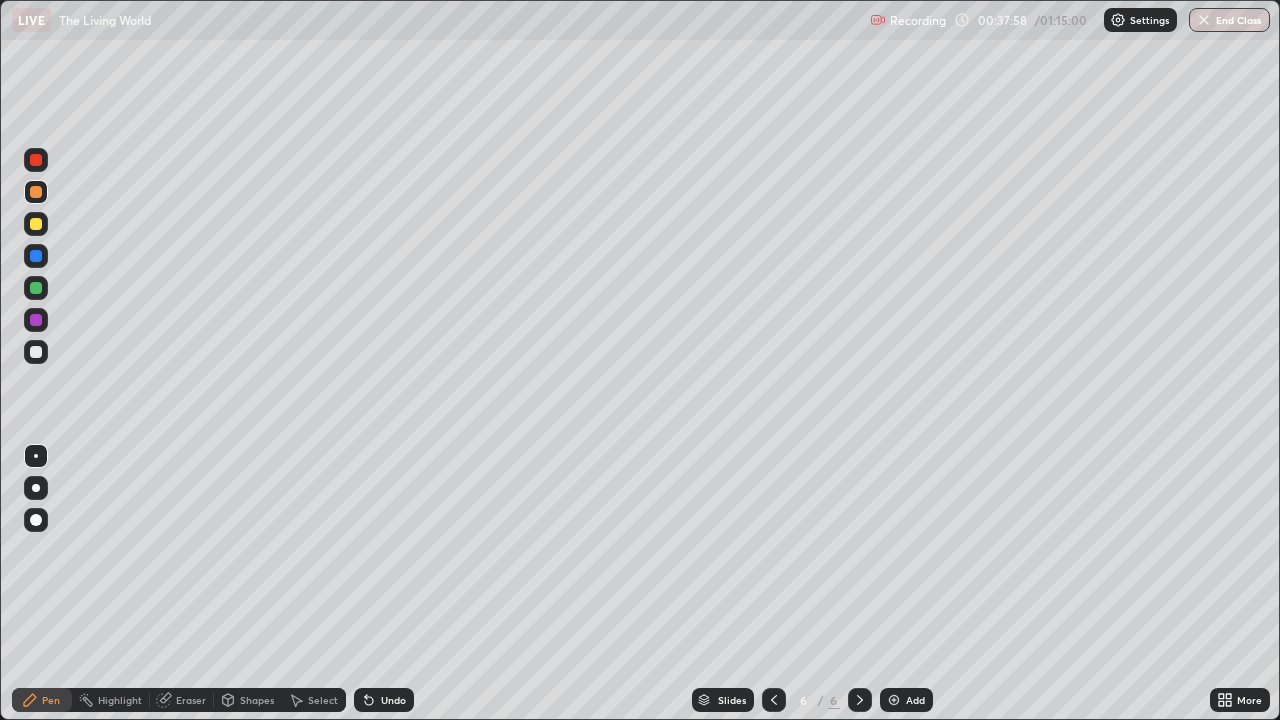 click at bounding box center [36, 352] 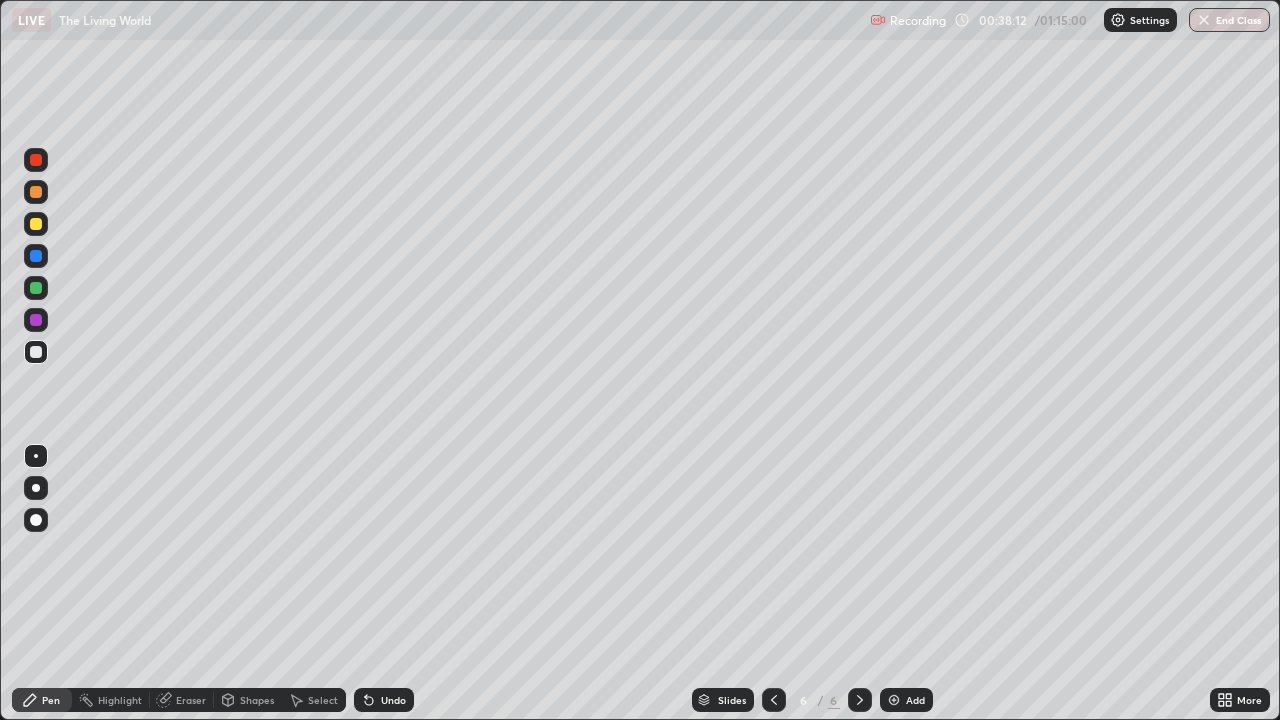 click at bounding box center (36, 224) 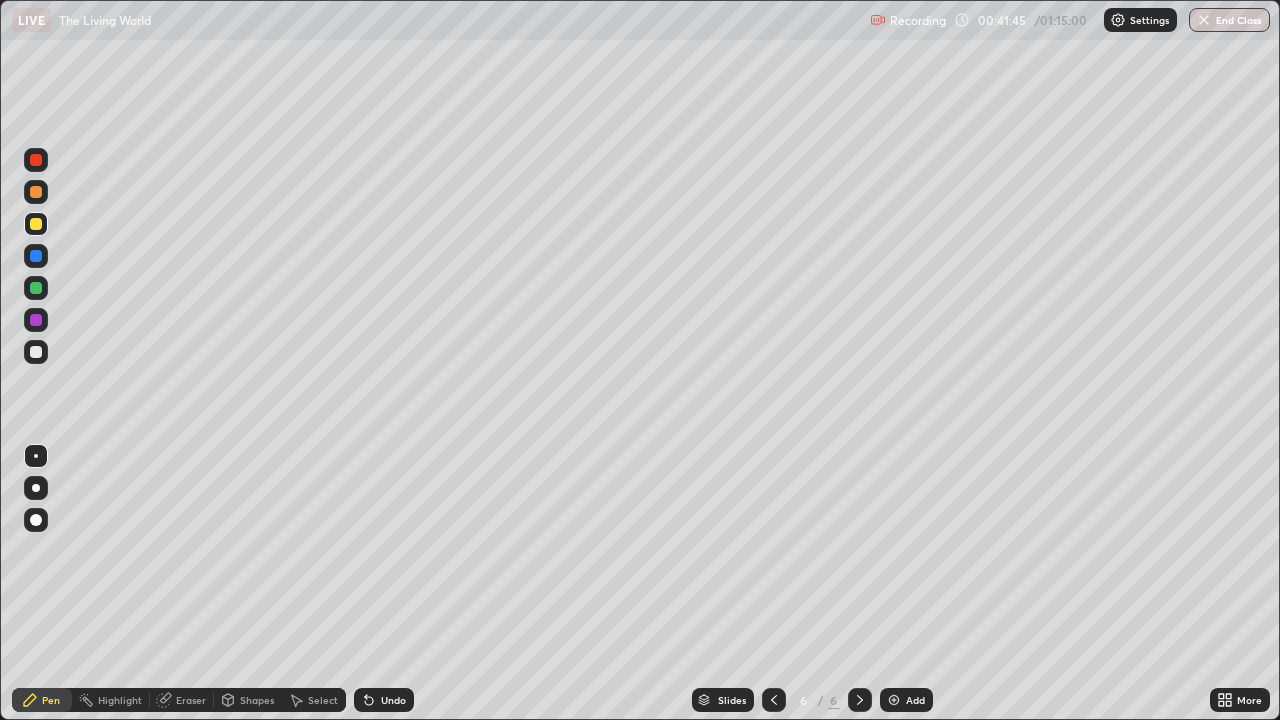 click at bounding box center [36, 352] 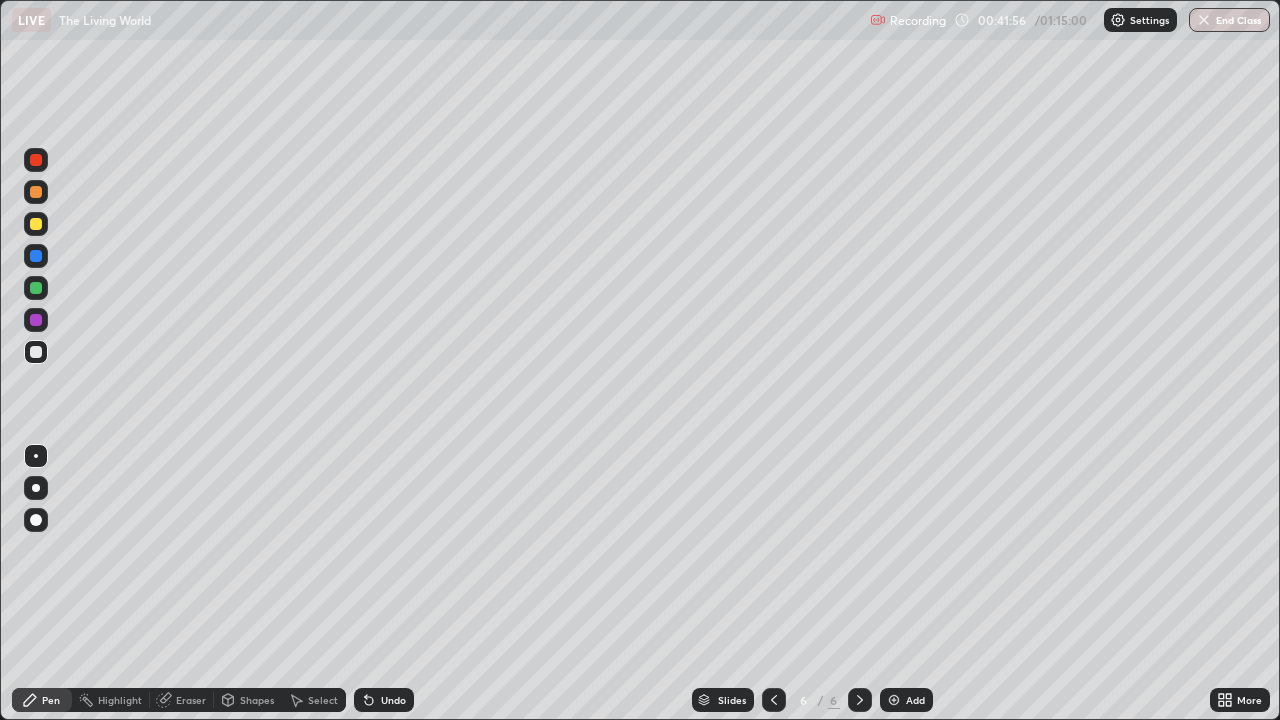 click on "Undo" at bounding box center (384, 700) 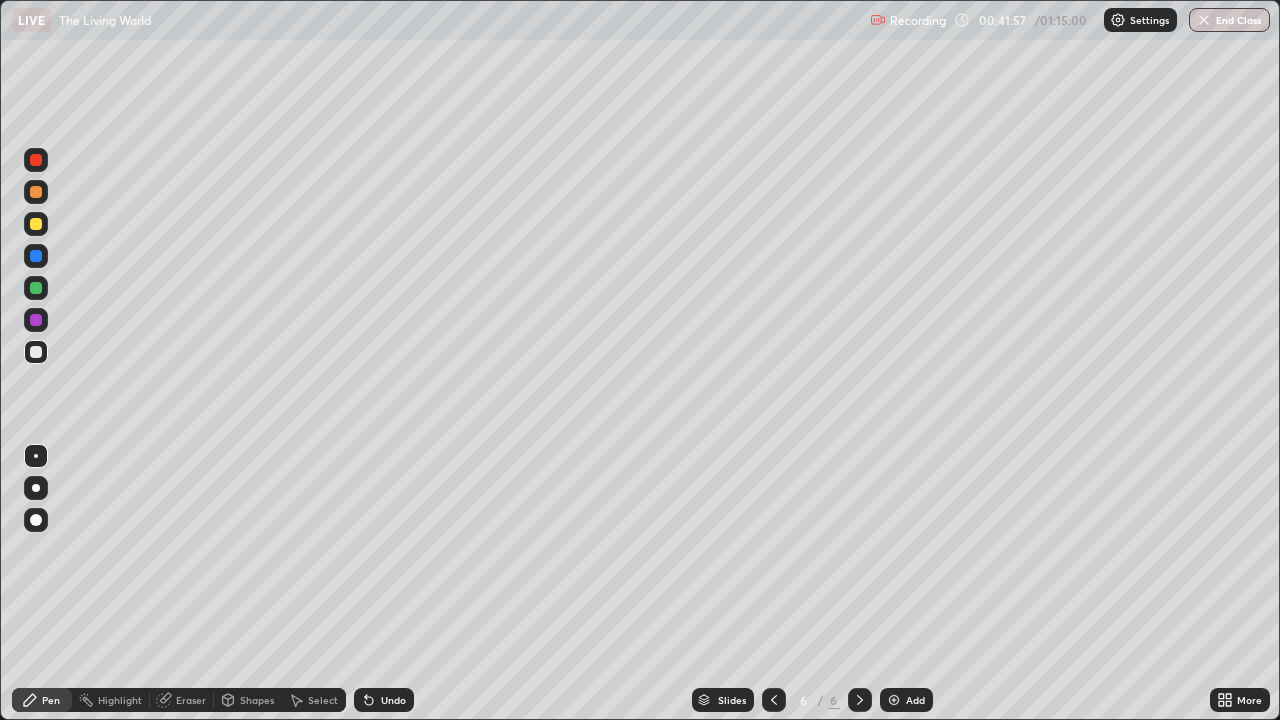 click on "Undo" at bounding box center [384, 700] 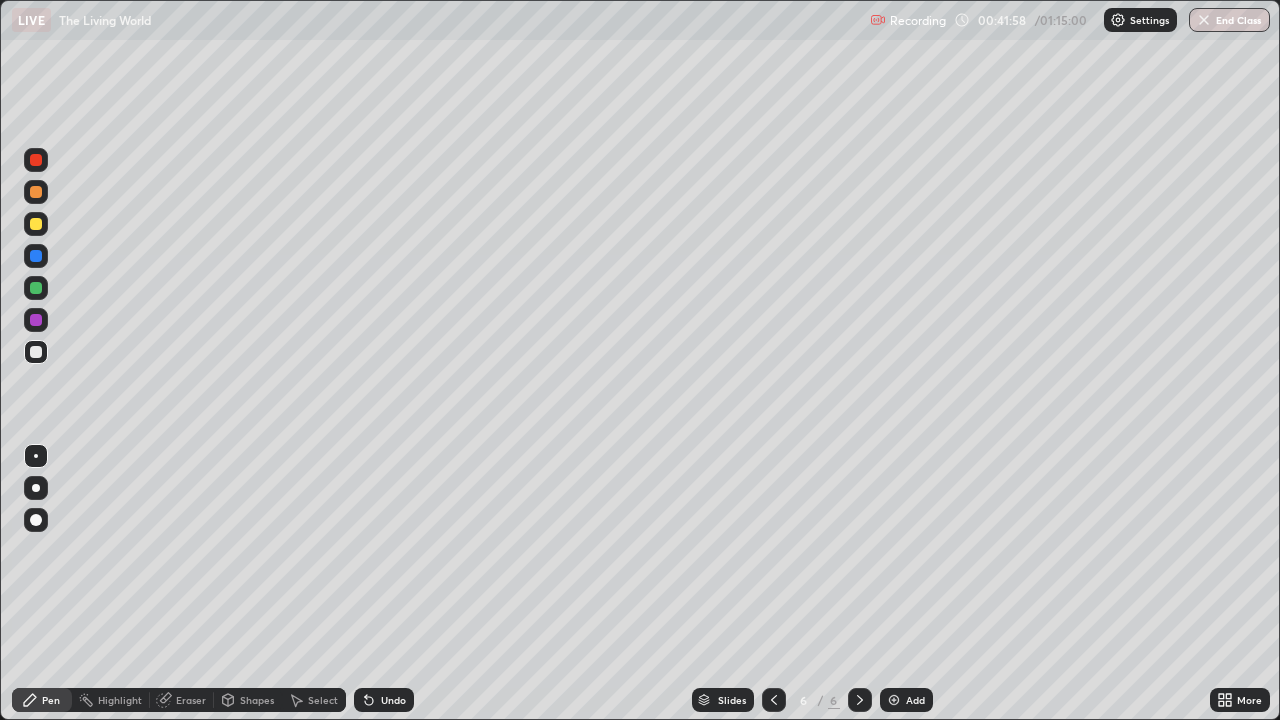 click on "Undo" at bounding box center (384, 700) 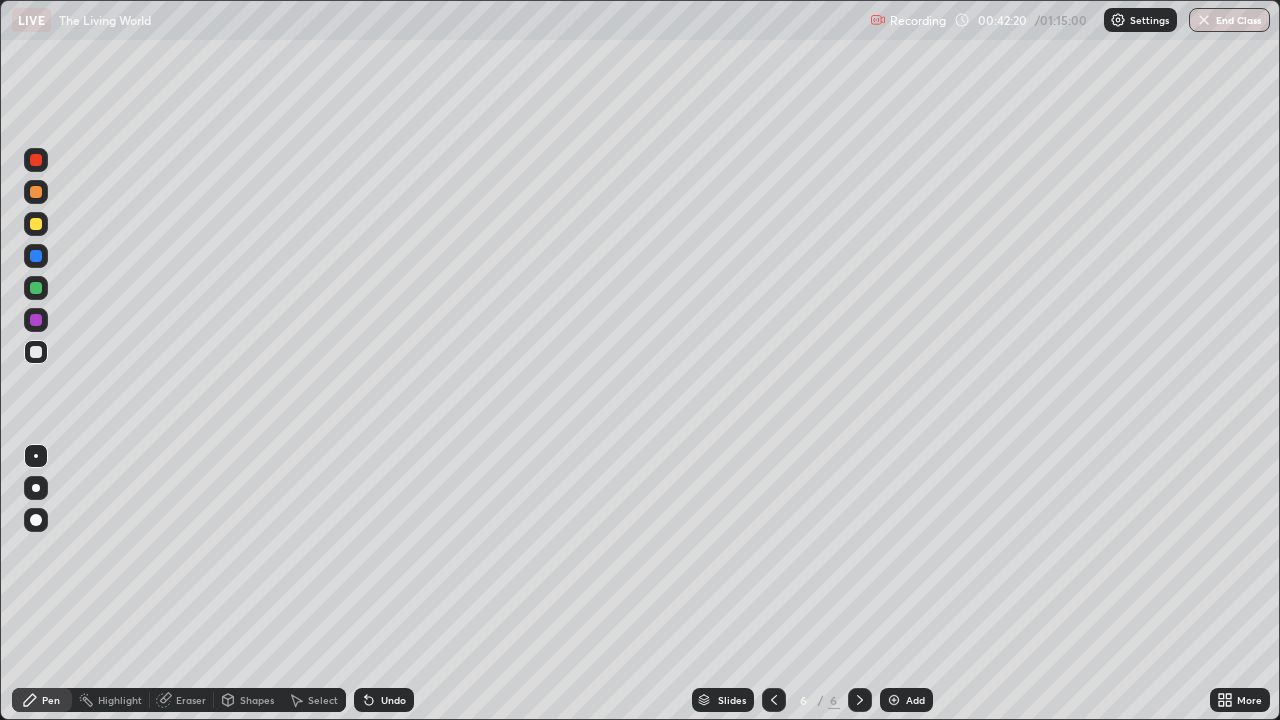 click at bounding box center (36, 288) 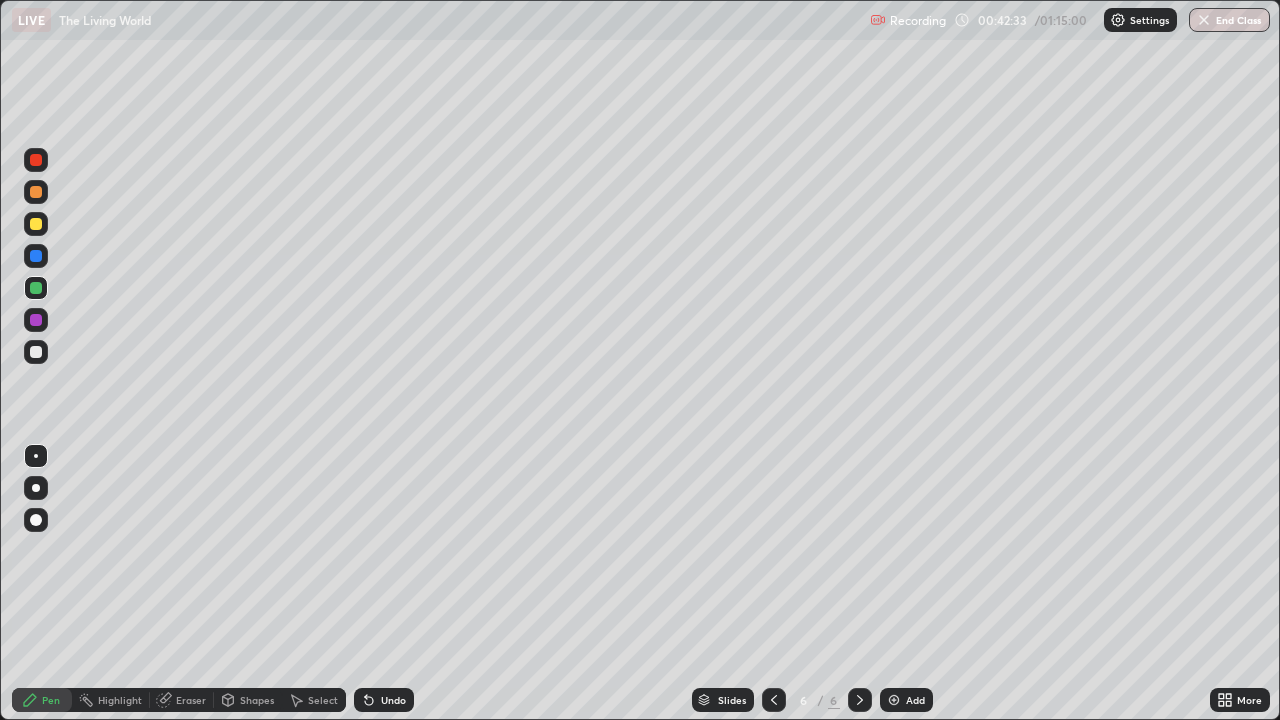 click at bounding box center (36, 320) 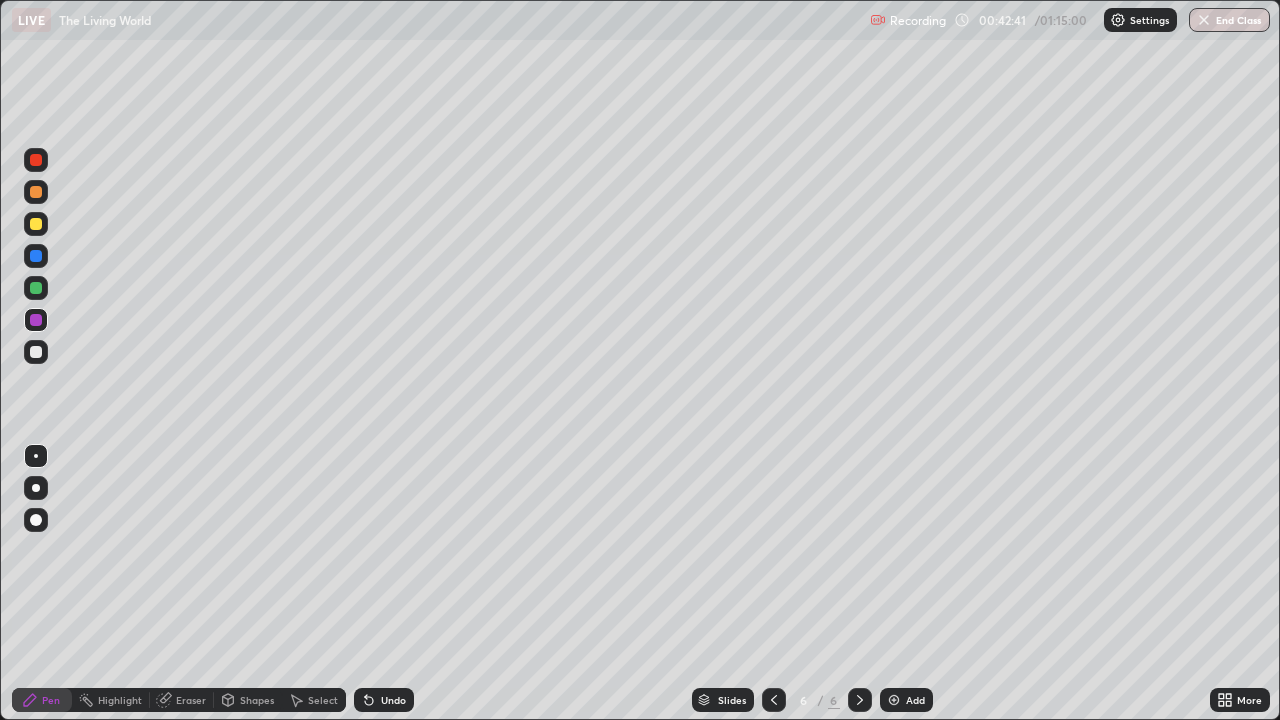 click on "Undo" at bounding box center [384, 700] 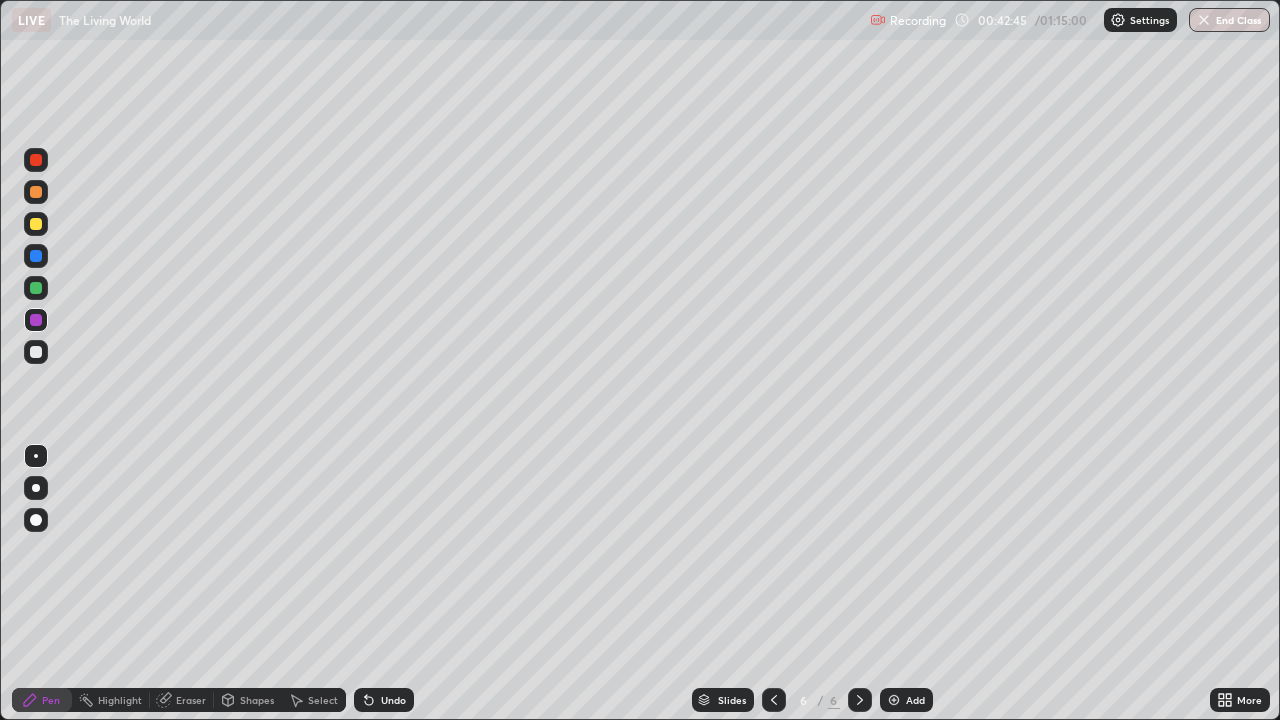 click on "Select" at bounding box center [314, 700] 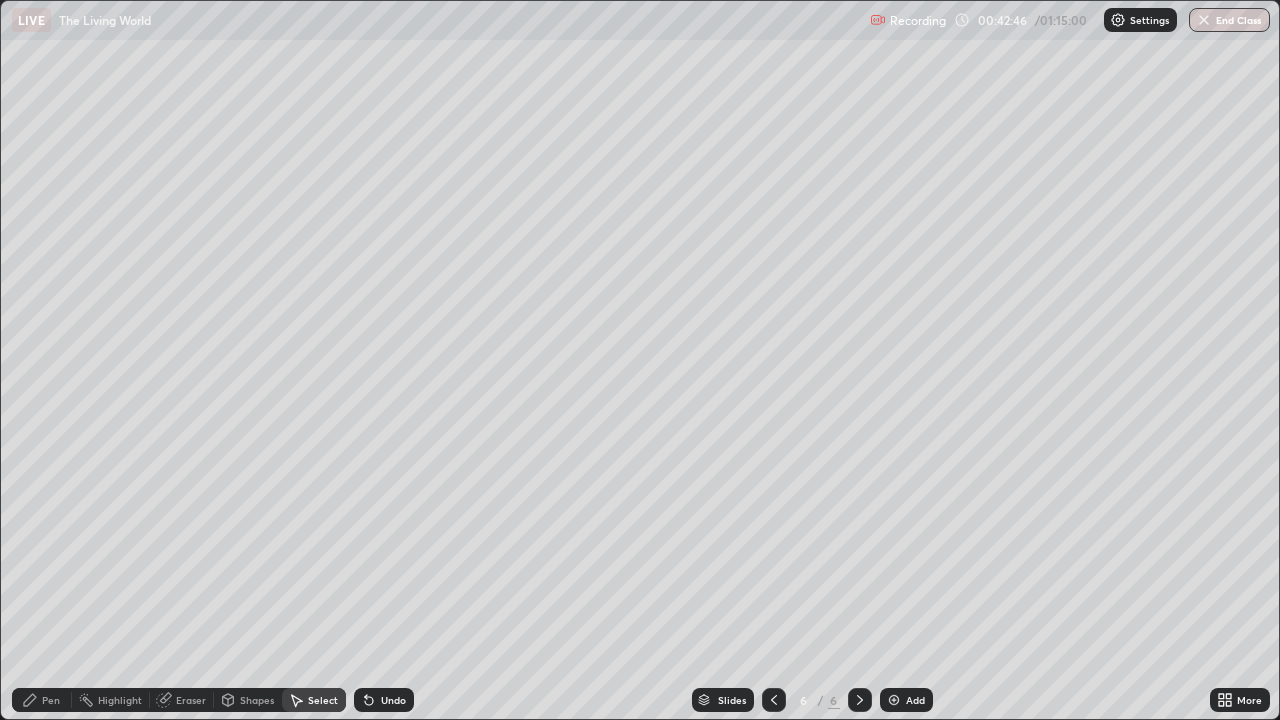 click on "0 ° Undo Copy Duplicate Duplicate to new slide Delete" at bounding box center (640, 360) 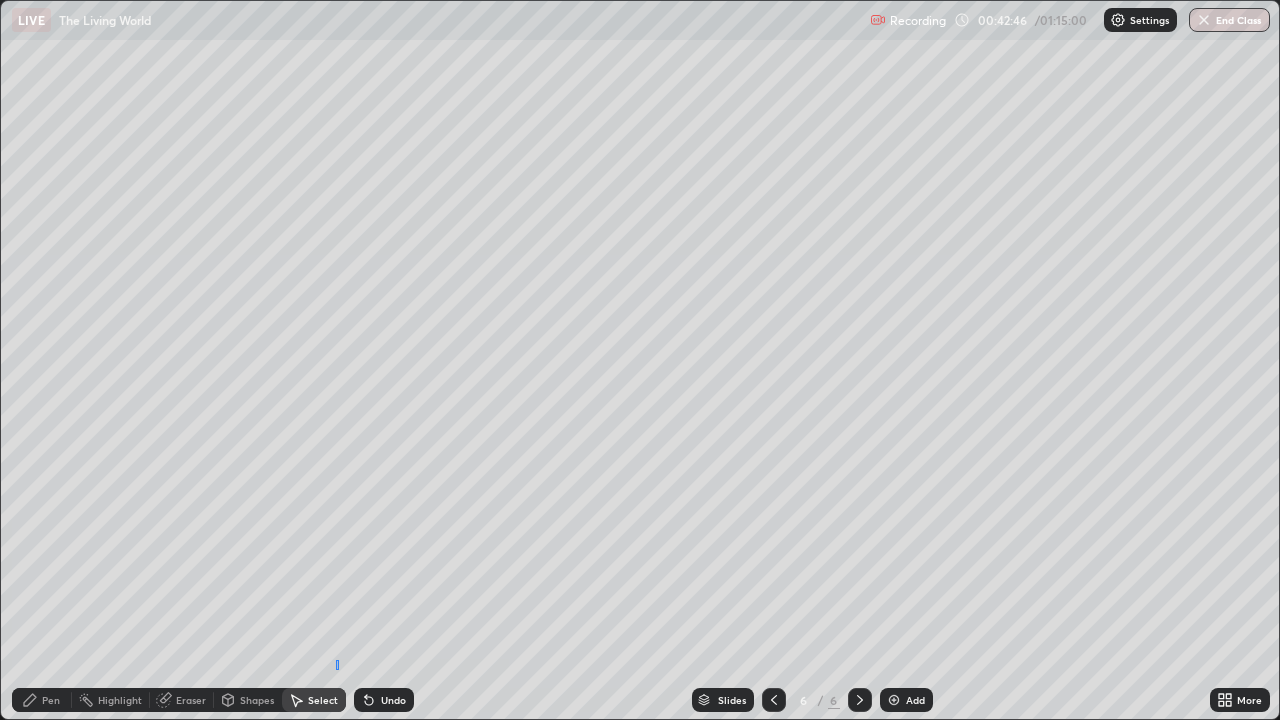 click on "0 ° Undo Copy Duplicate Duplicate to new slide Delete" at bounding box center (640, 360) 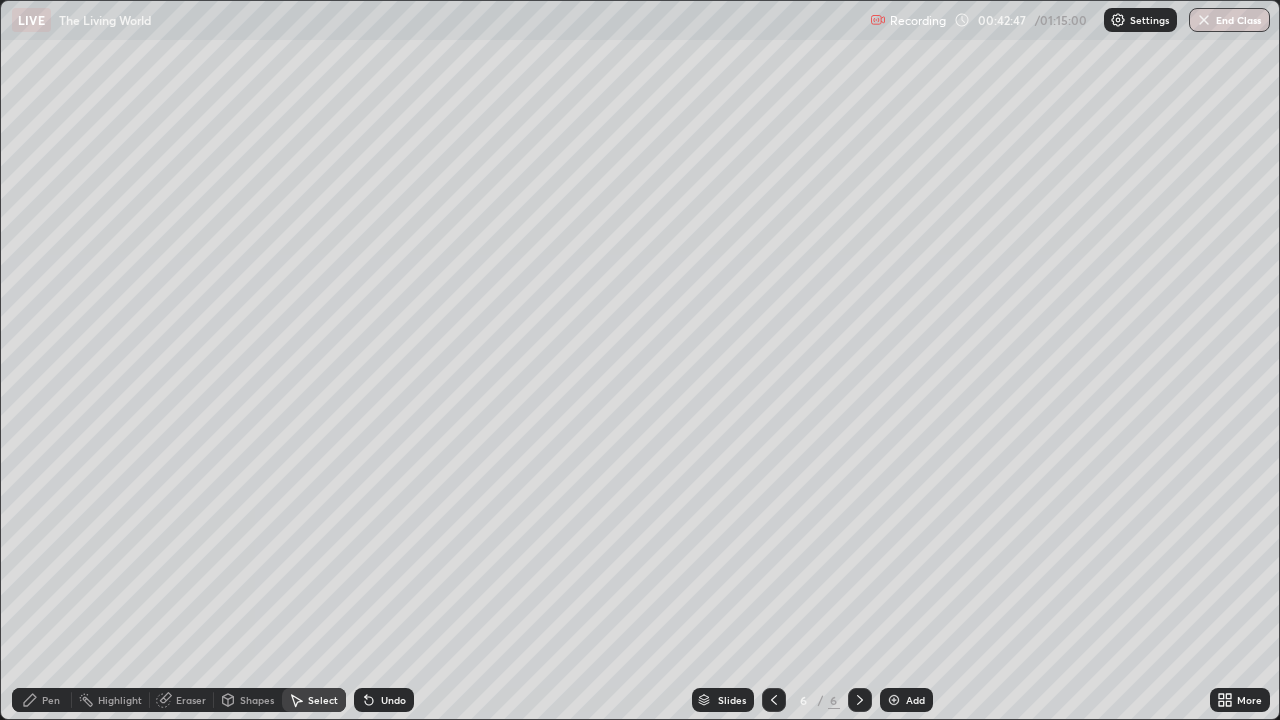 click on "Pen" at bounding box center [51, 700] 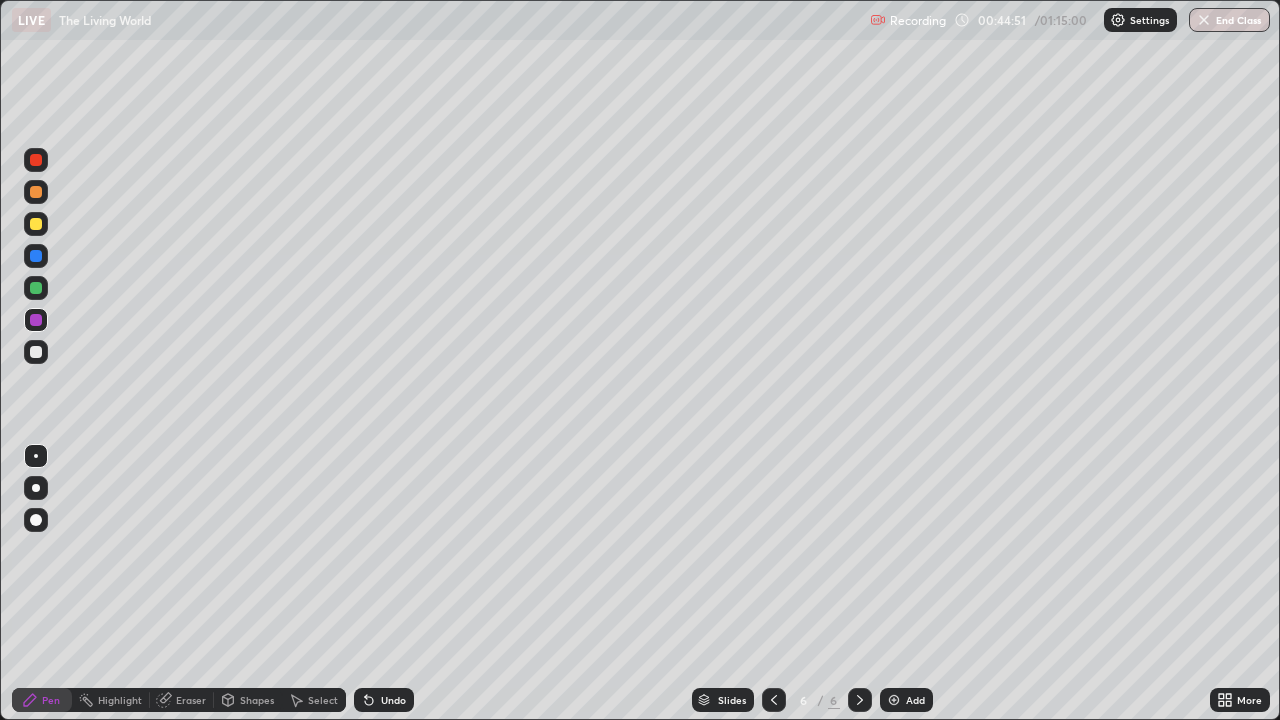click on "Eraser" at bounding box center (191, 700) 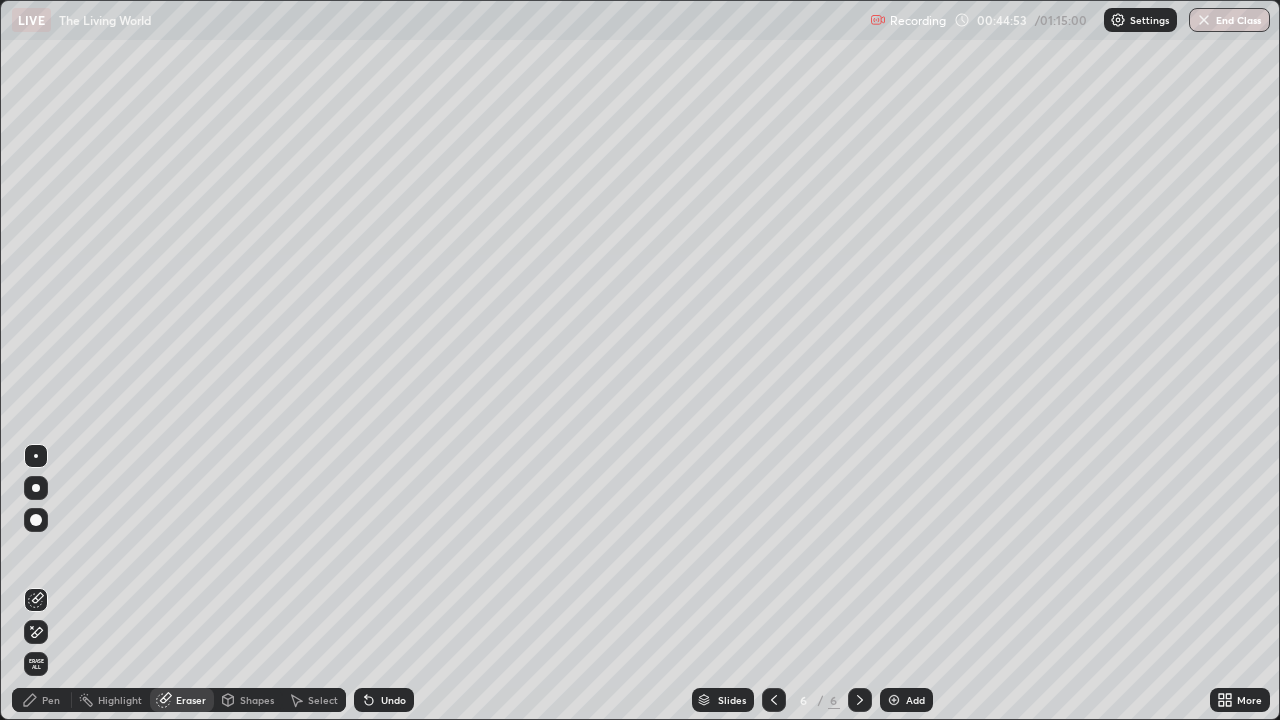 click on "Pen" at bounding box center (51, 700) 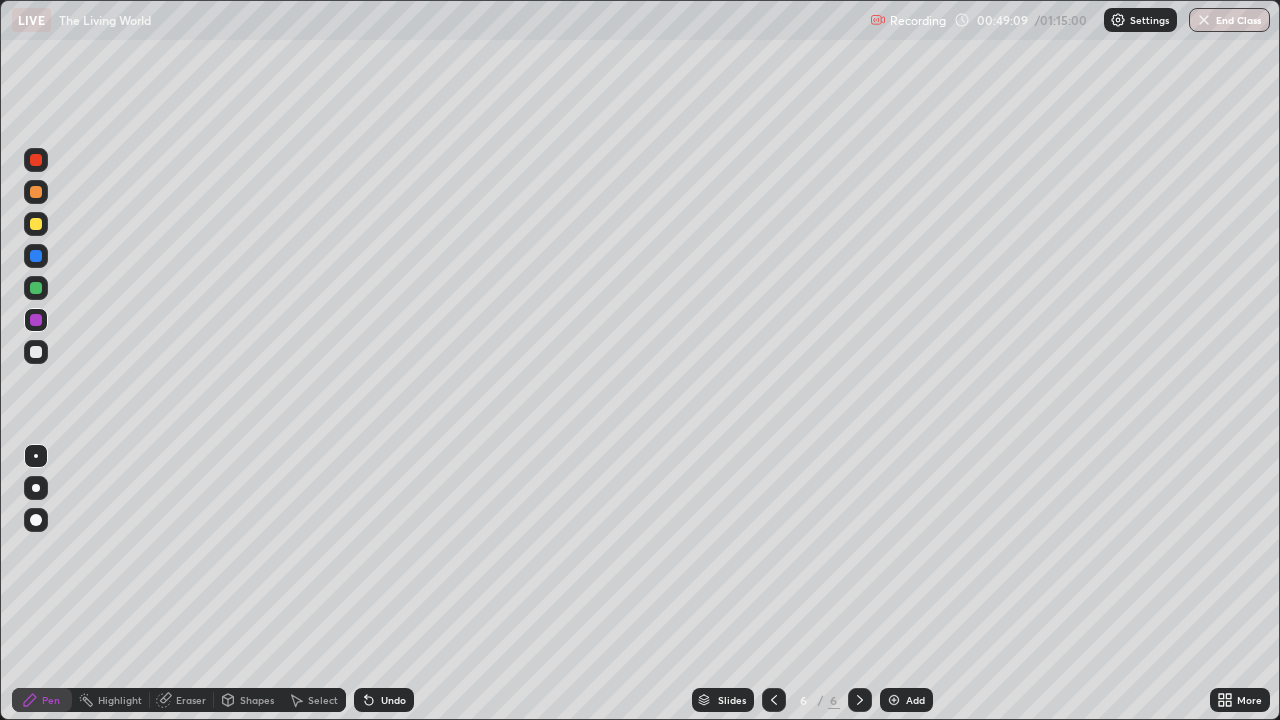 click on "Add" at bounding box center [906, 700] 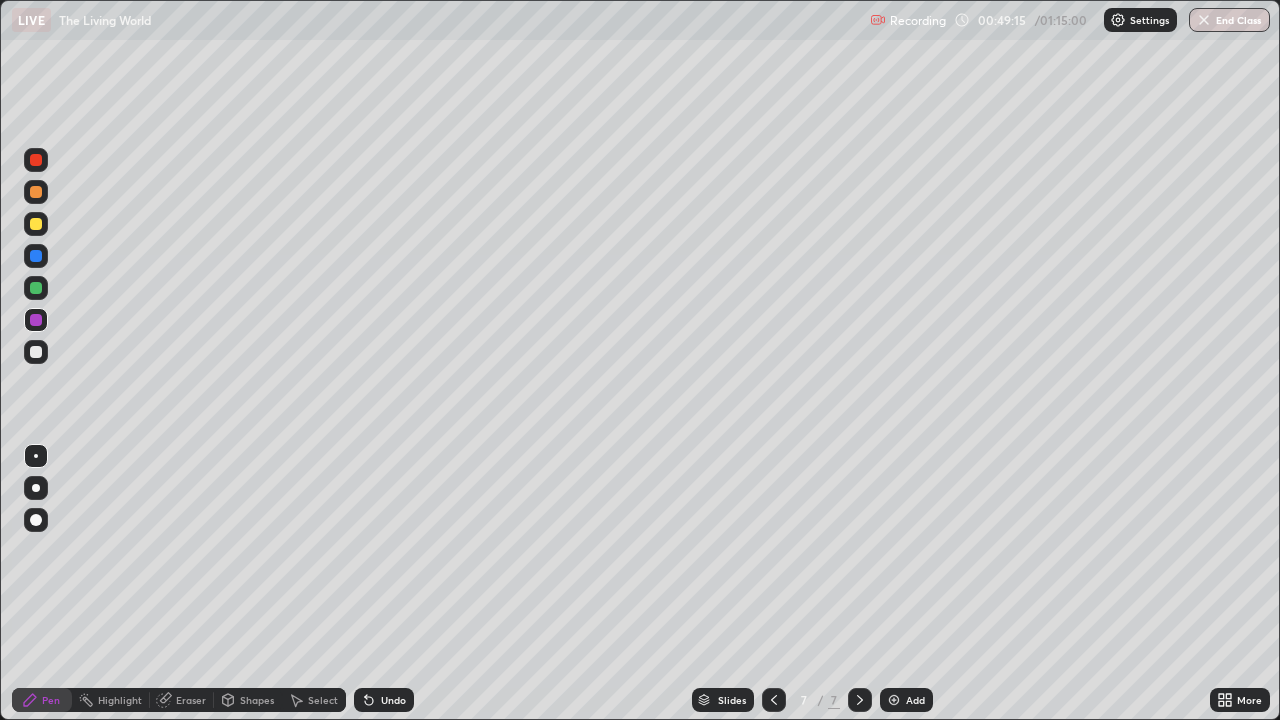 click at bounding box center (36, 224) 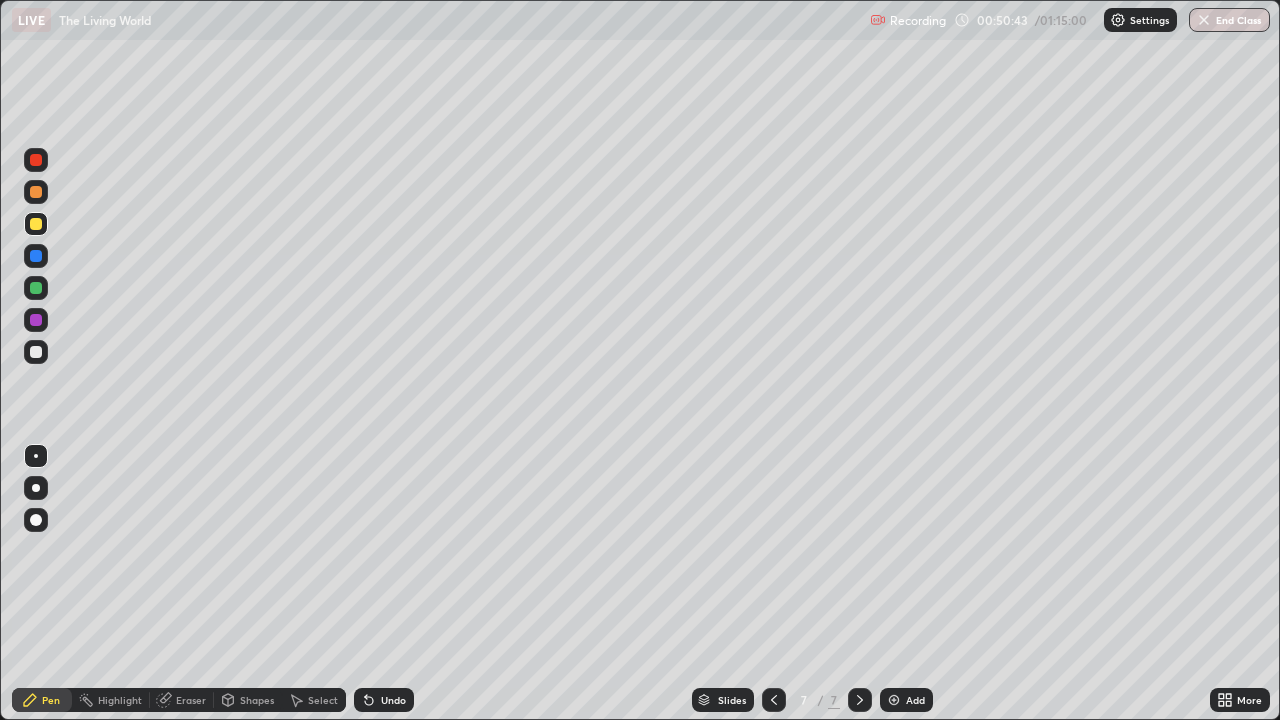 click at bounding box center [774, 700] 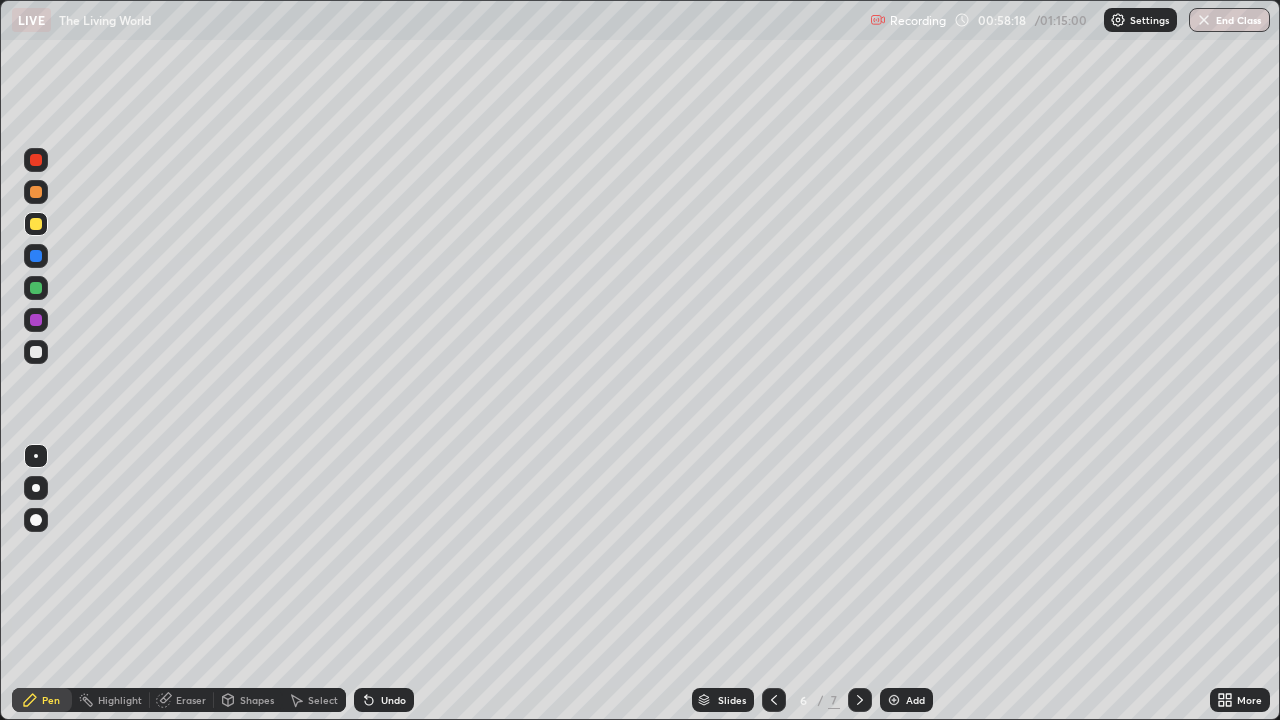 click 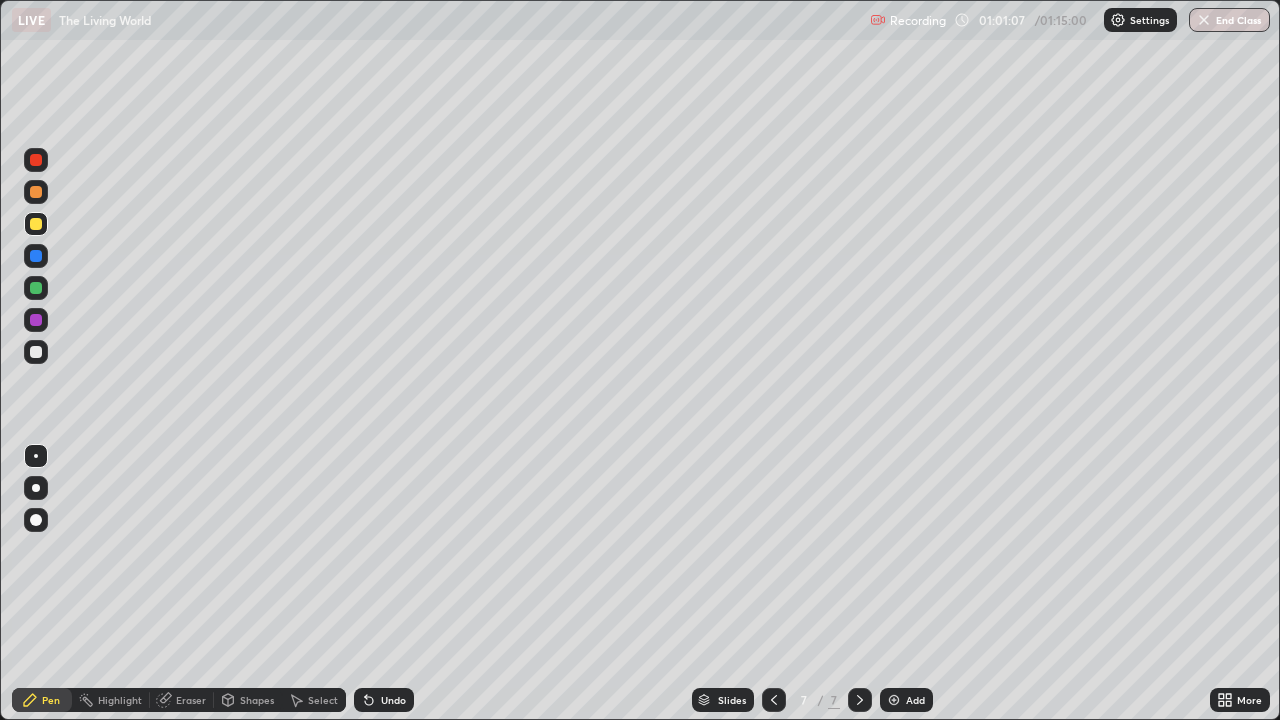 click on "Add" at bounding box center (915, 700) 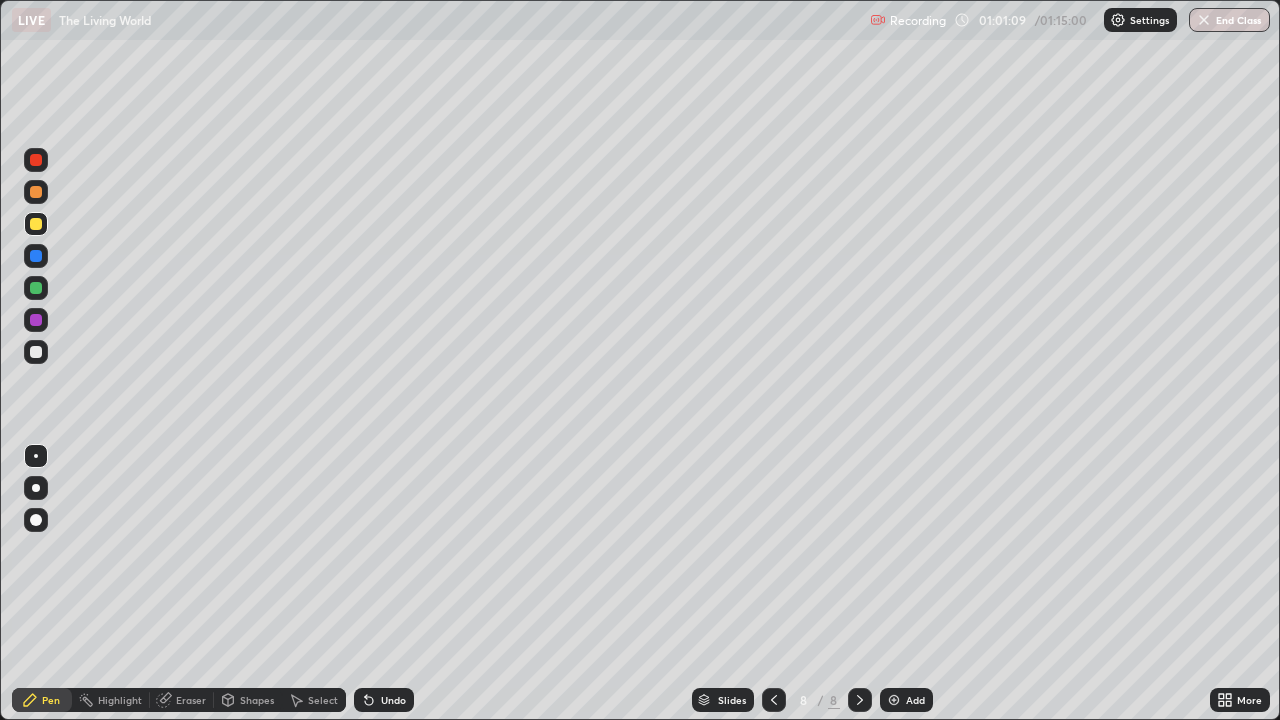 click at bounding box center (36, 352) 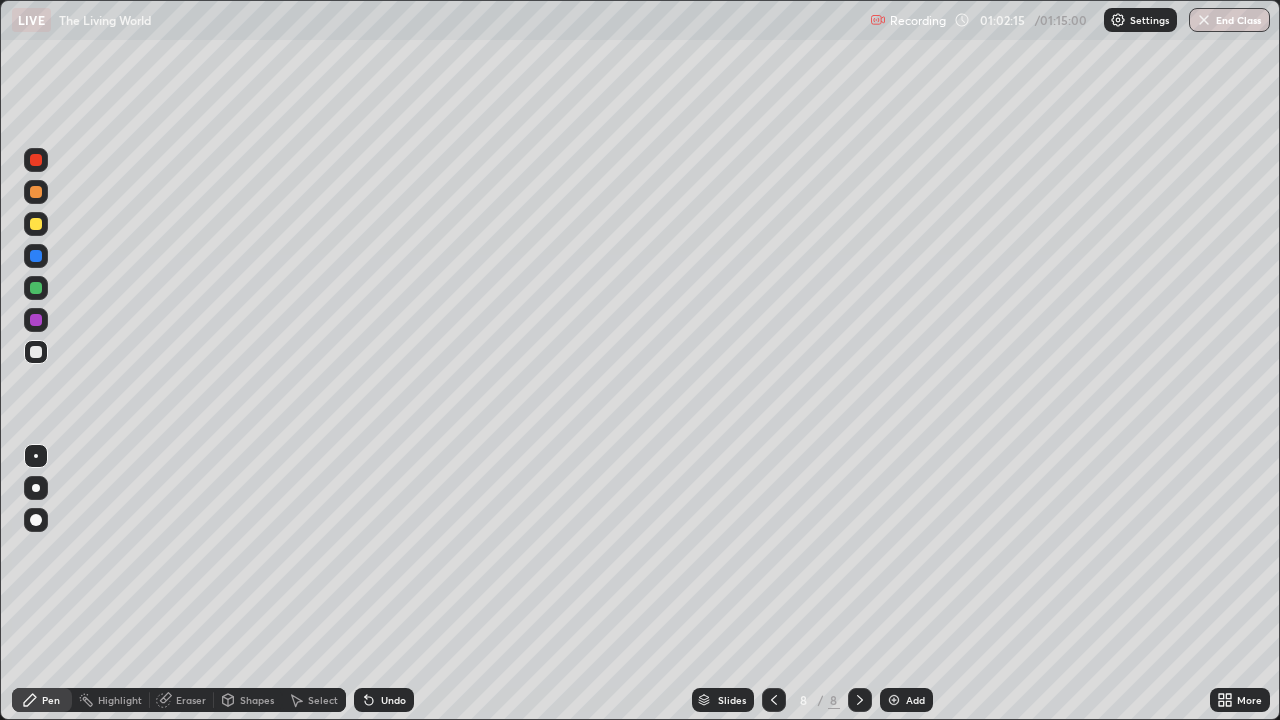click at bounding box center [36, 224] 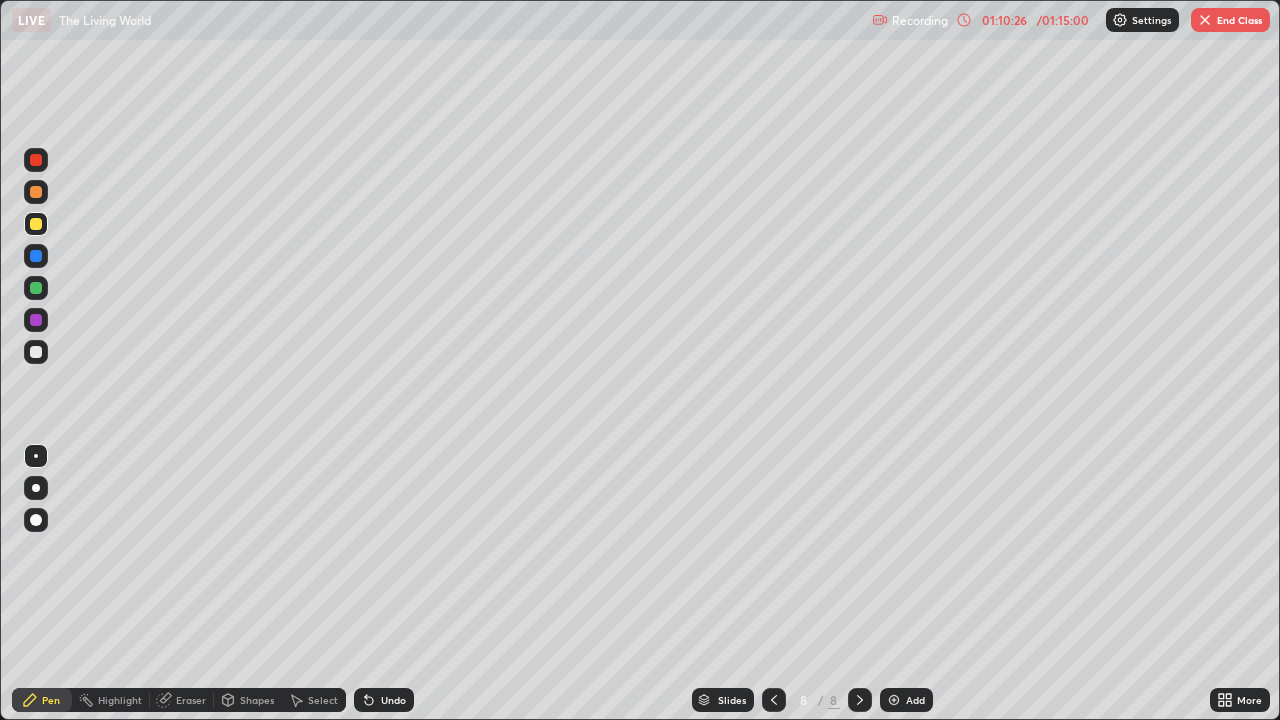 click on "End Class" at bounding box center [1230, 20] 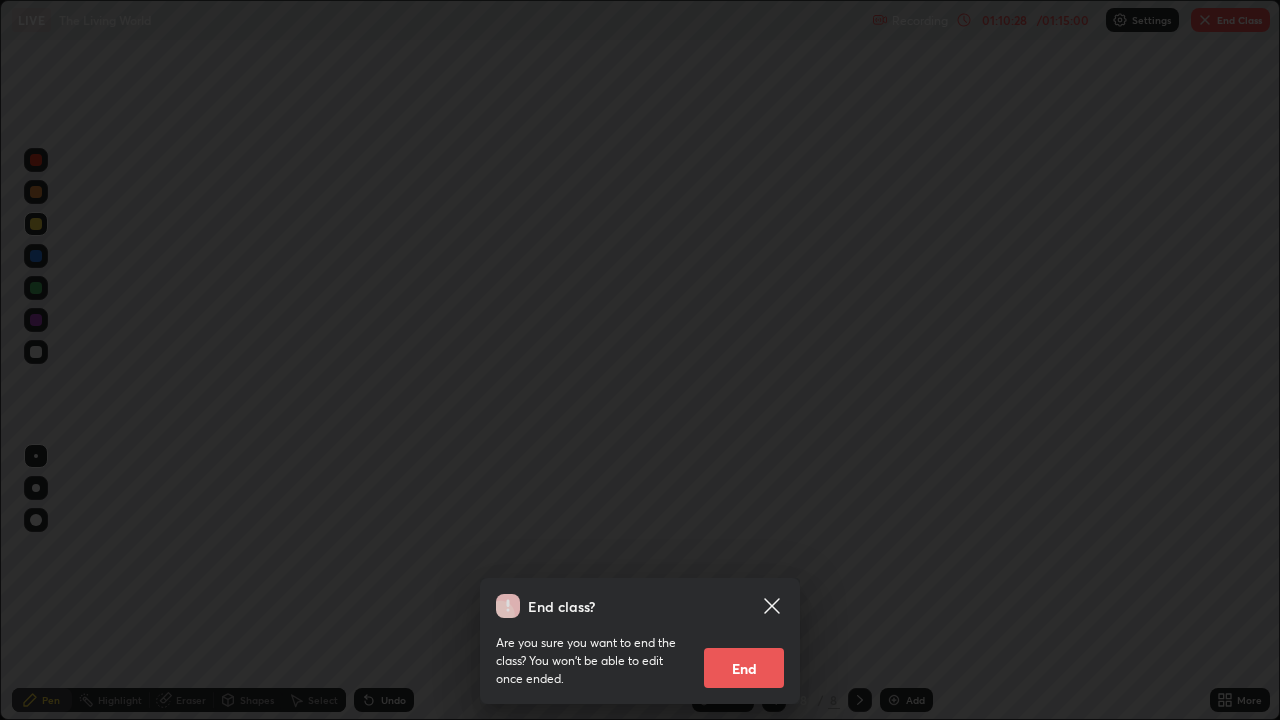 click on "End" at bounding box center [744, 668] 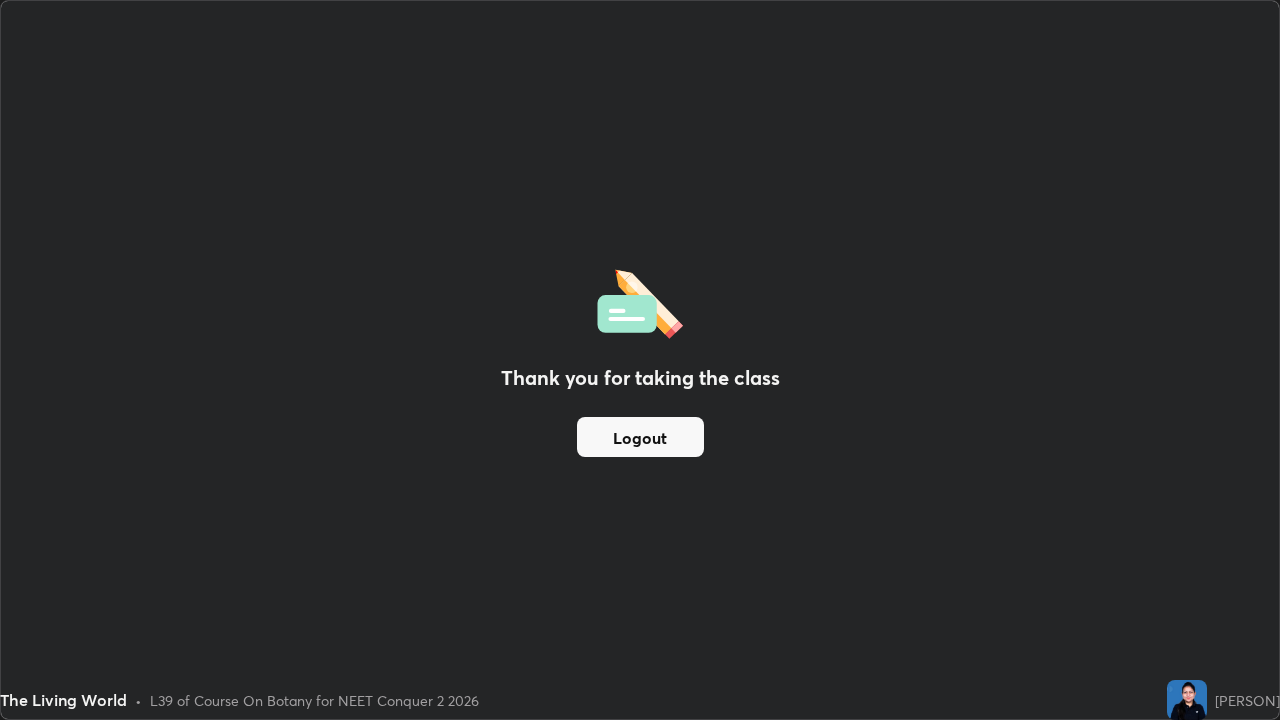 click on "Logout" at bounding box center [640, 437] 